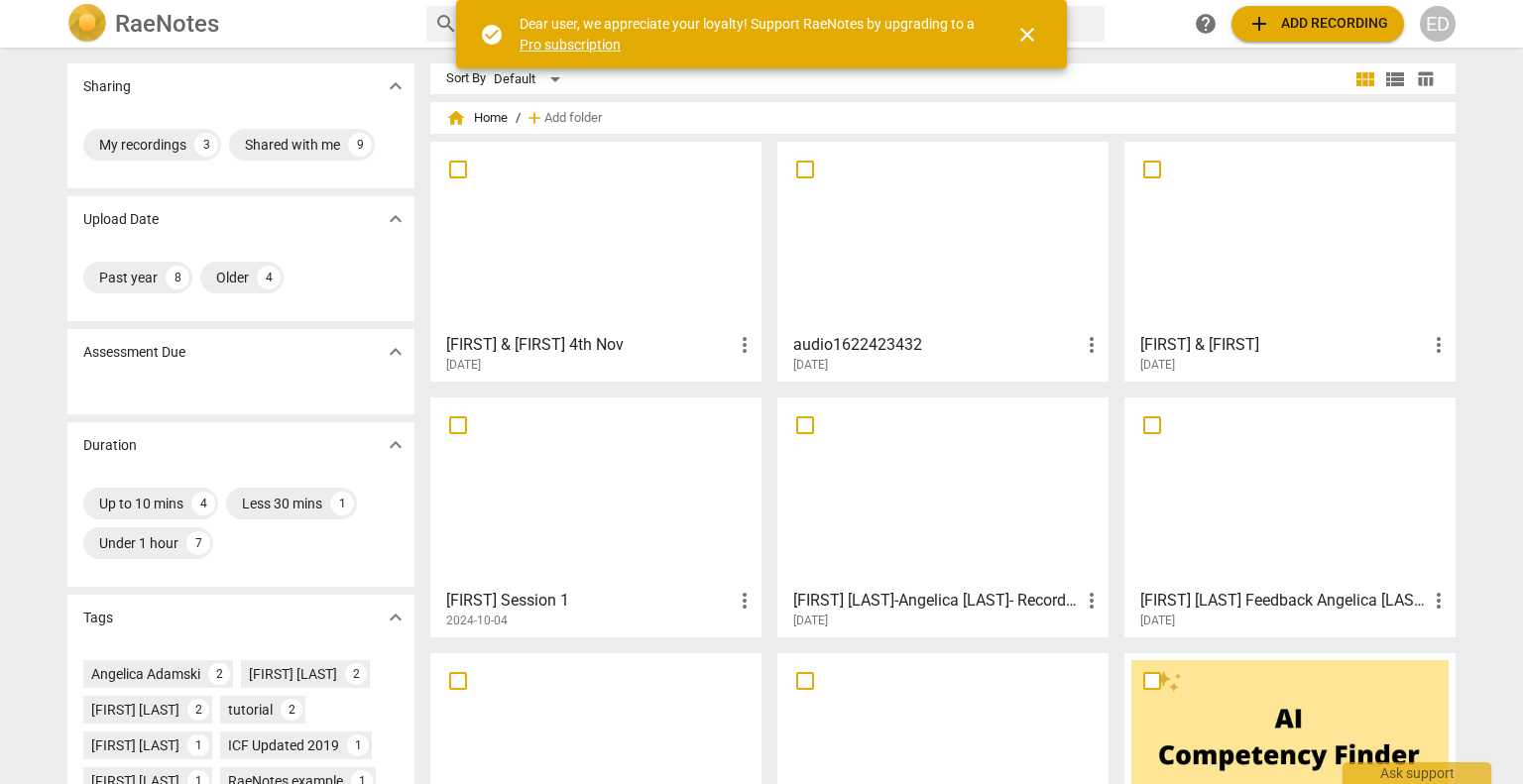 scroll, scrollTop: 0, scrollLeft: 0, axis: both 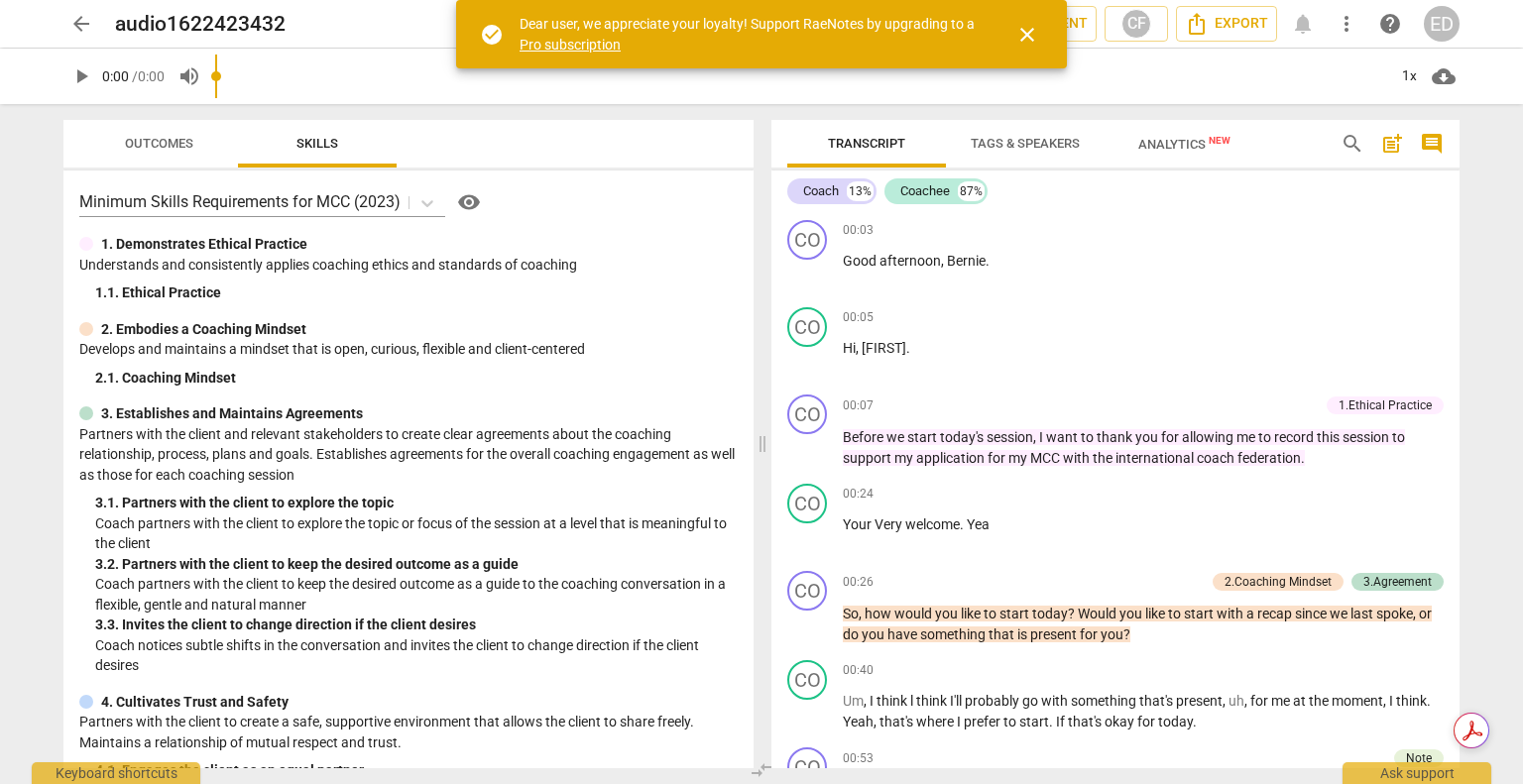 click on "close" at bounding box center (1027, 35) 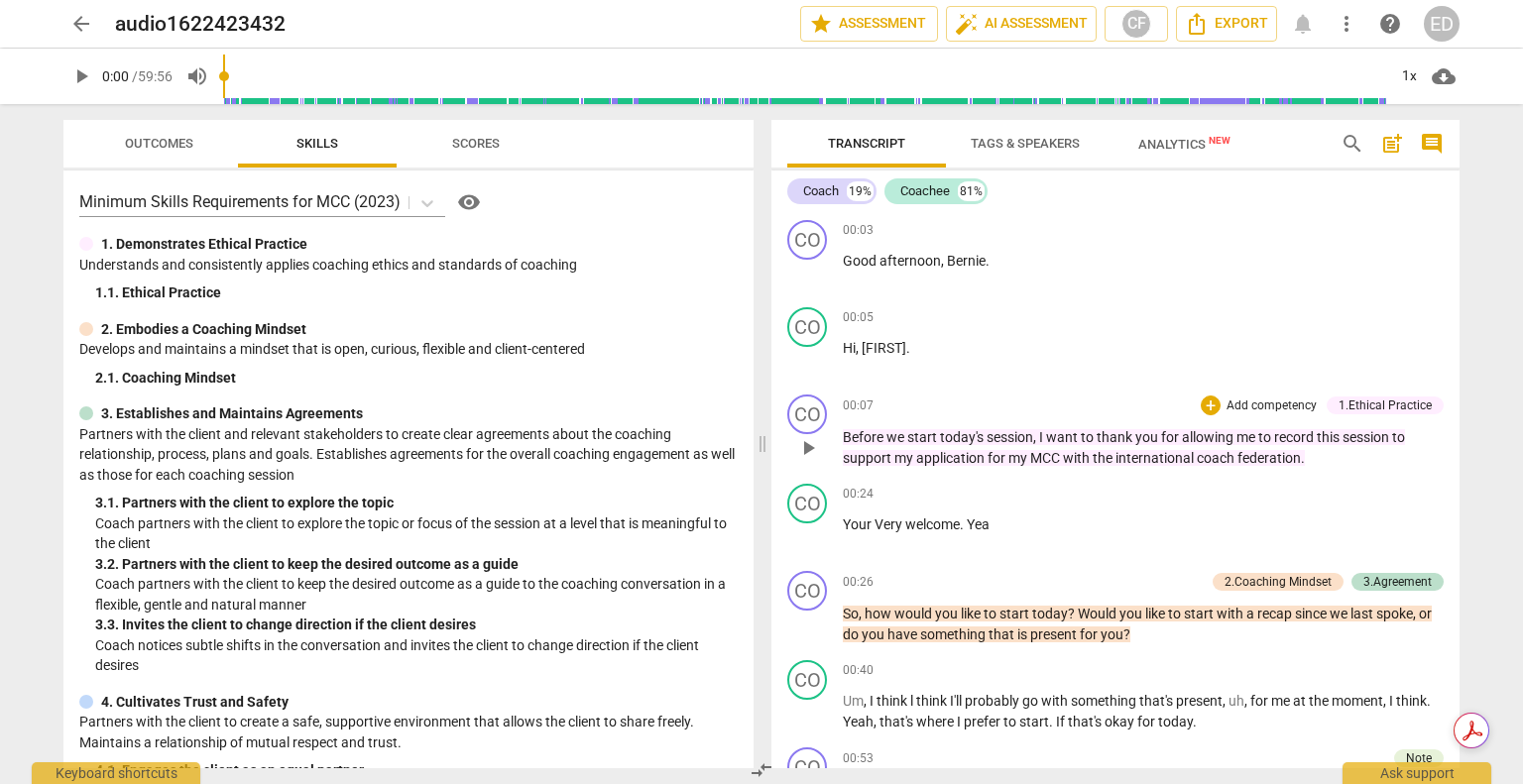 click on "today's" at bounding box center (963, 437) 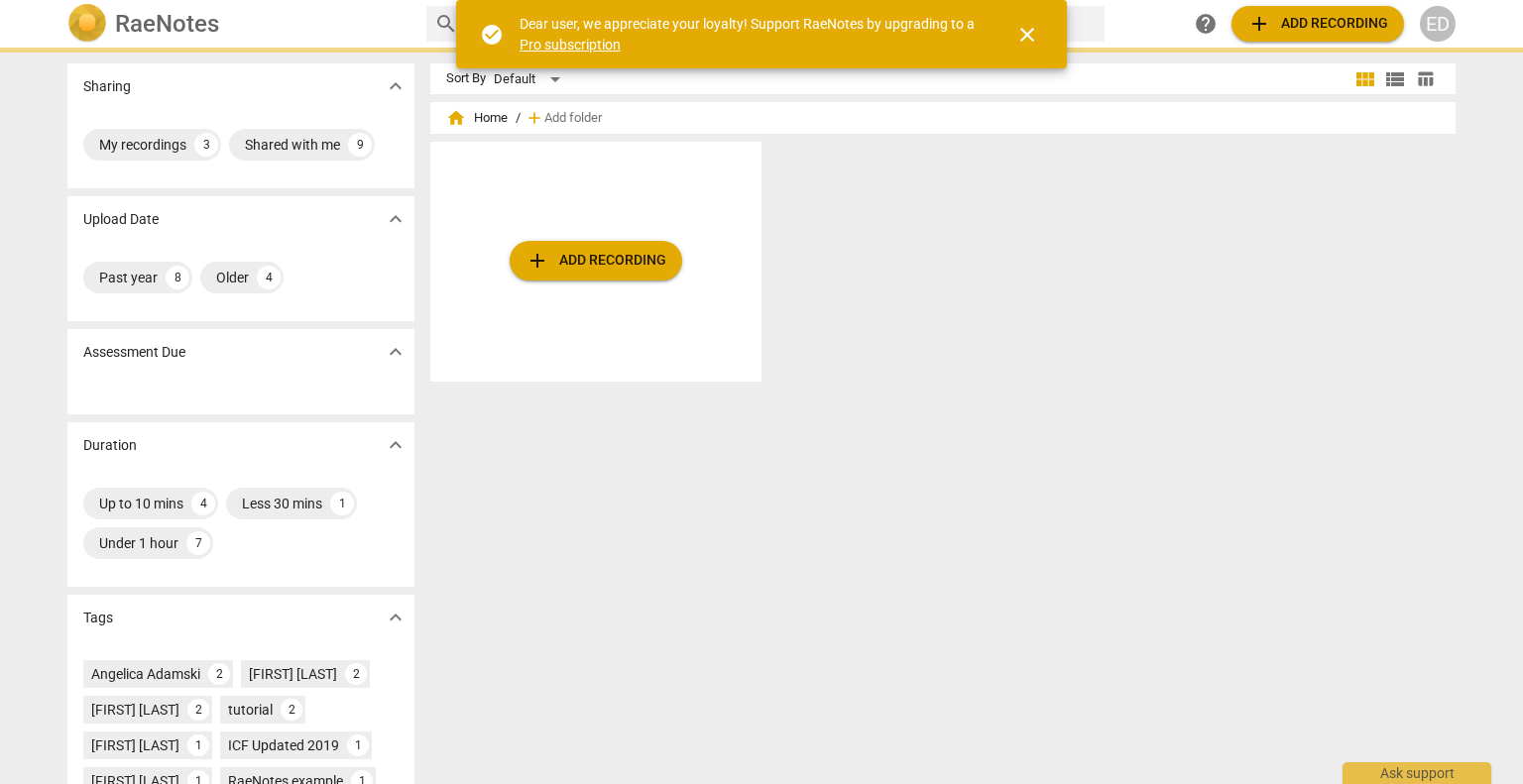 scroll, scrollTop: 0, scrollLeft: 0, axis: both 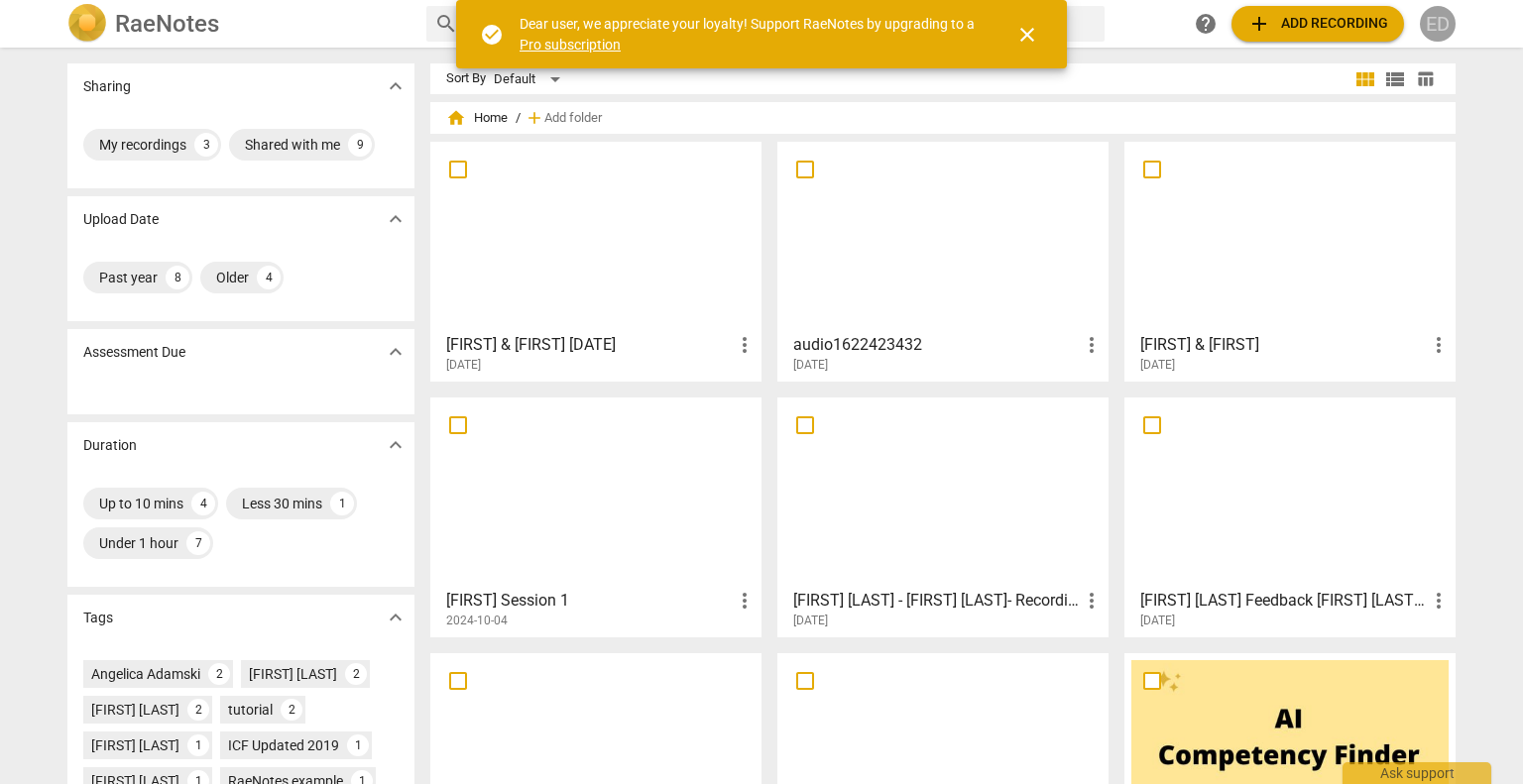 click on "ED" at bounding box center [1438, 24] 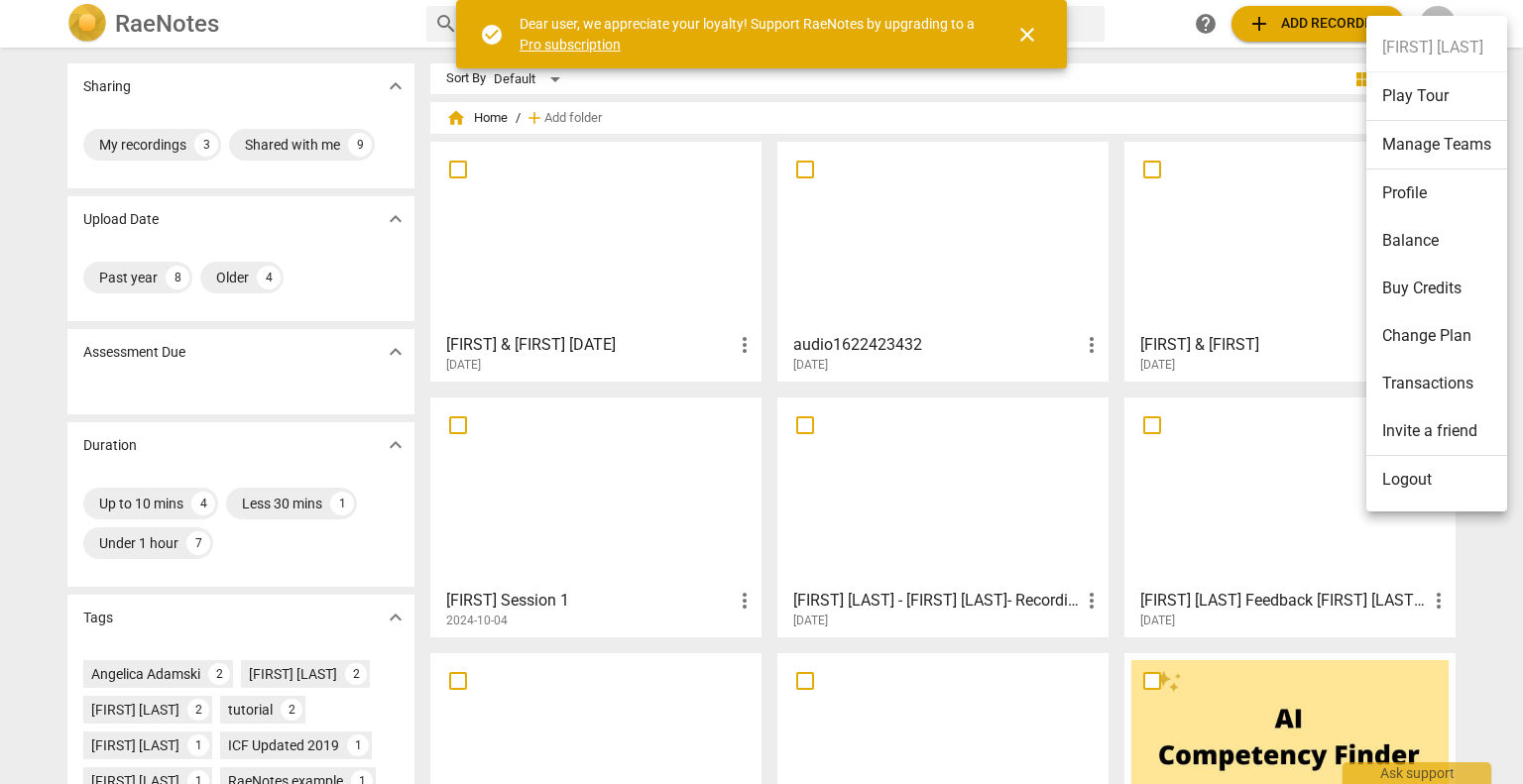 click on "Logout" at bounding box center [1437, 480] 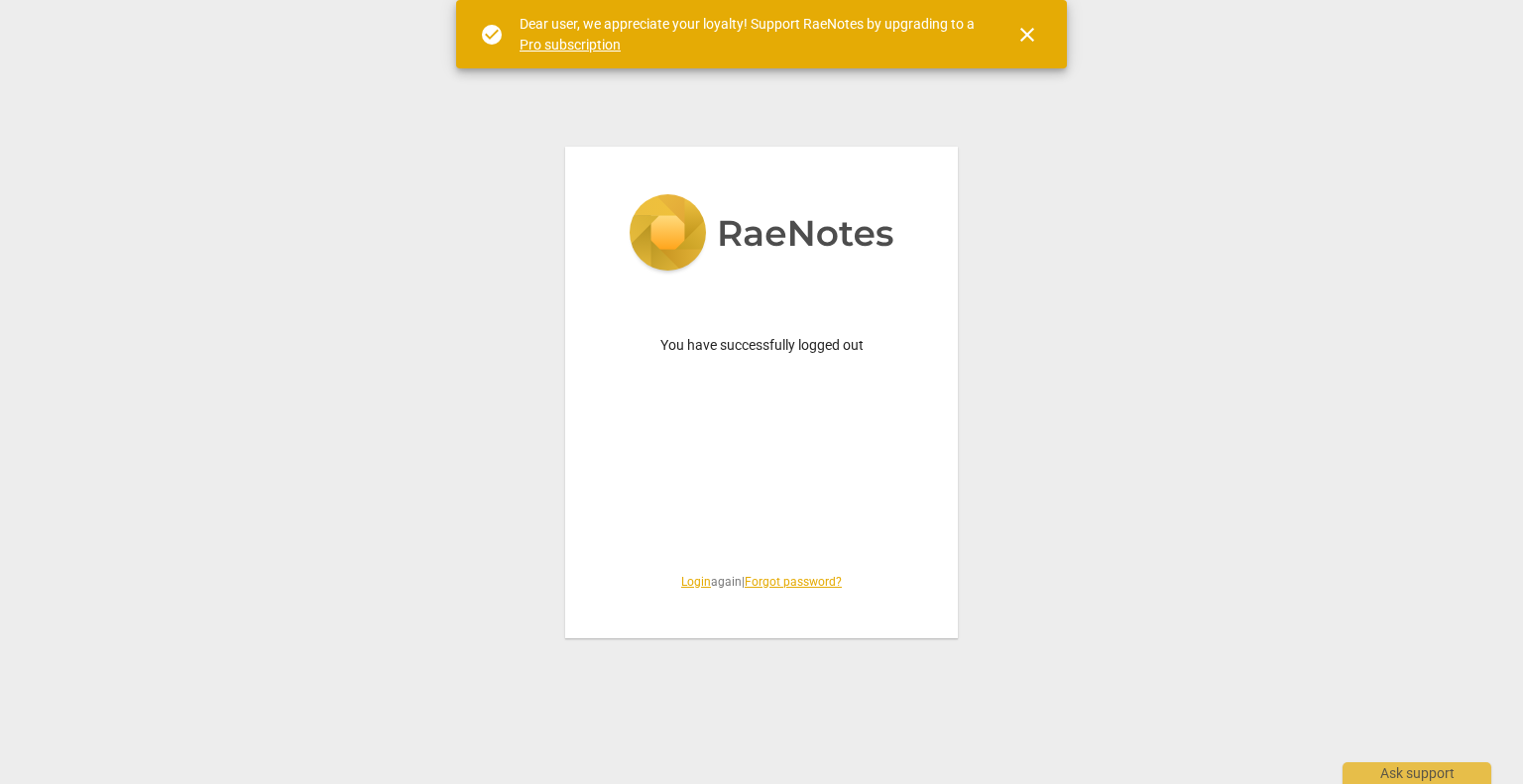 click on "Login" at bounding box center (696, 582) 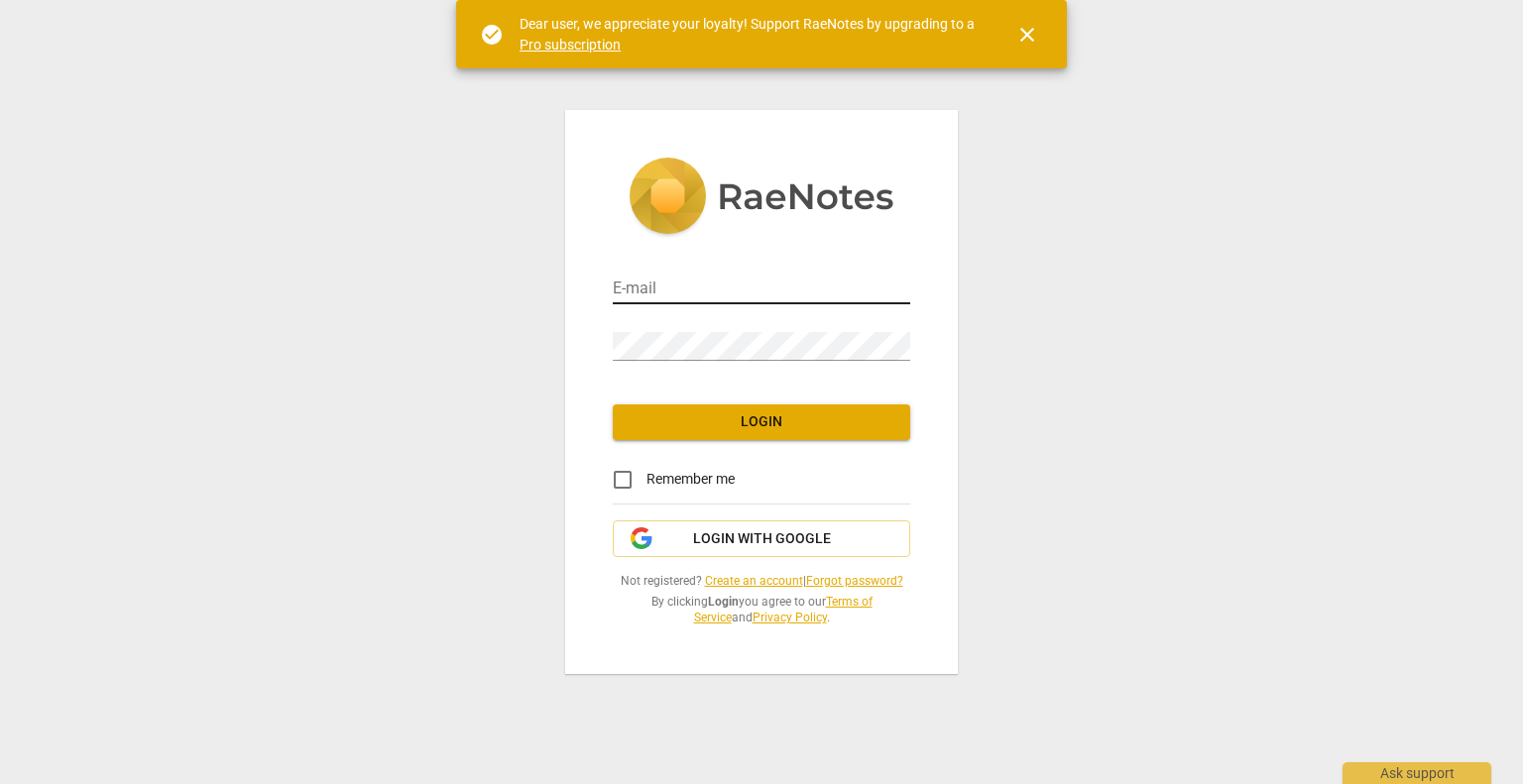 click at bounding box center [762, 289] 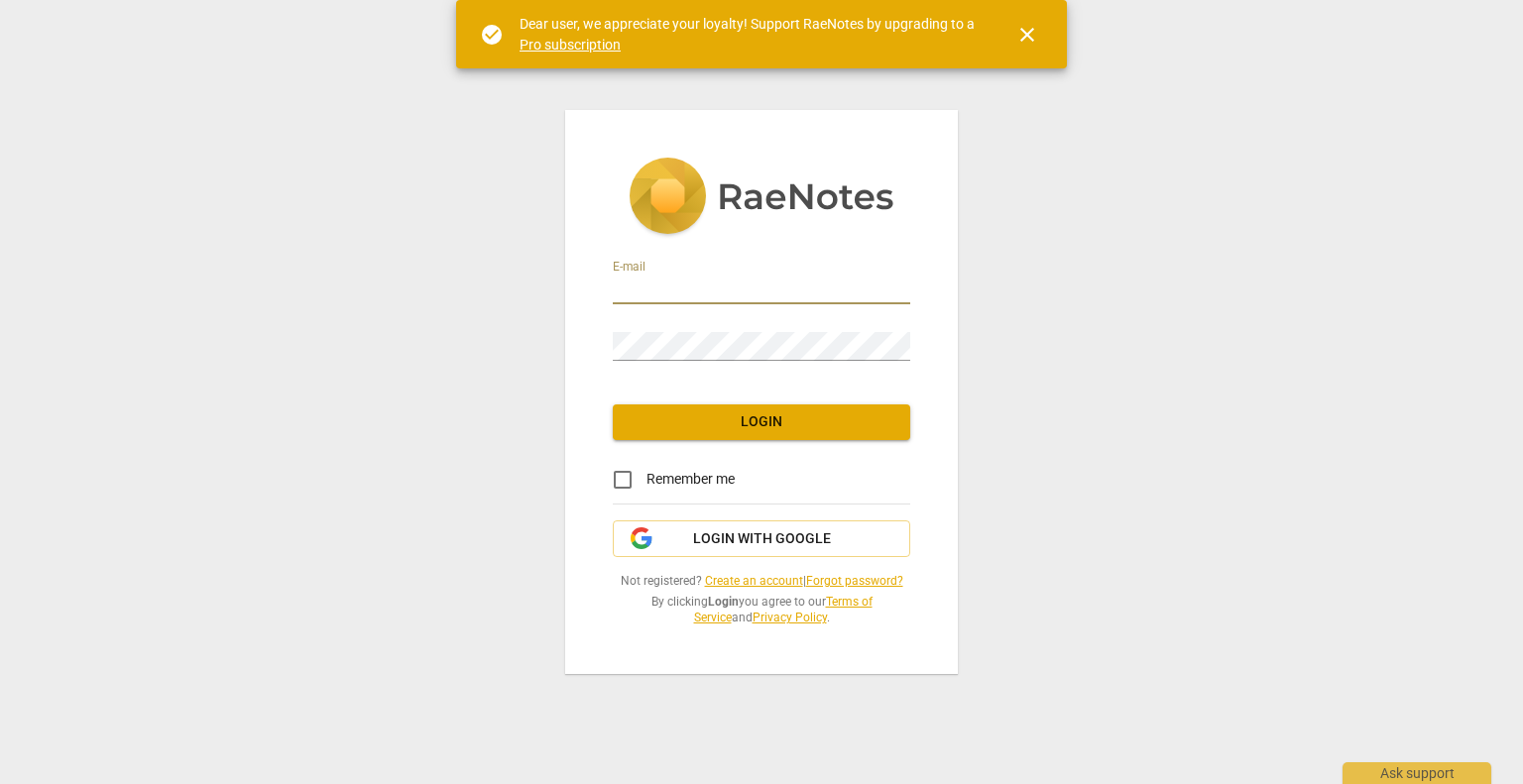 type on "[EMAIL]" 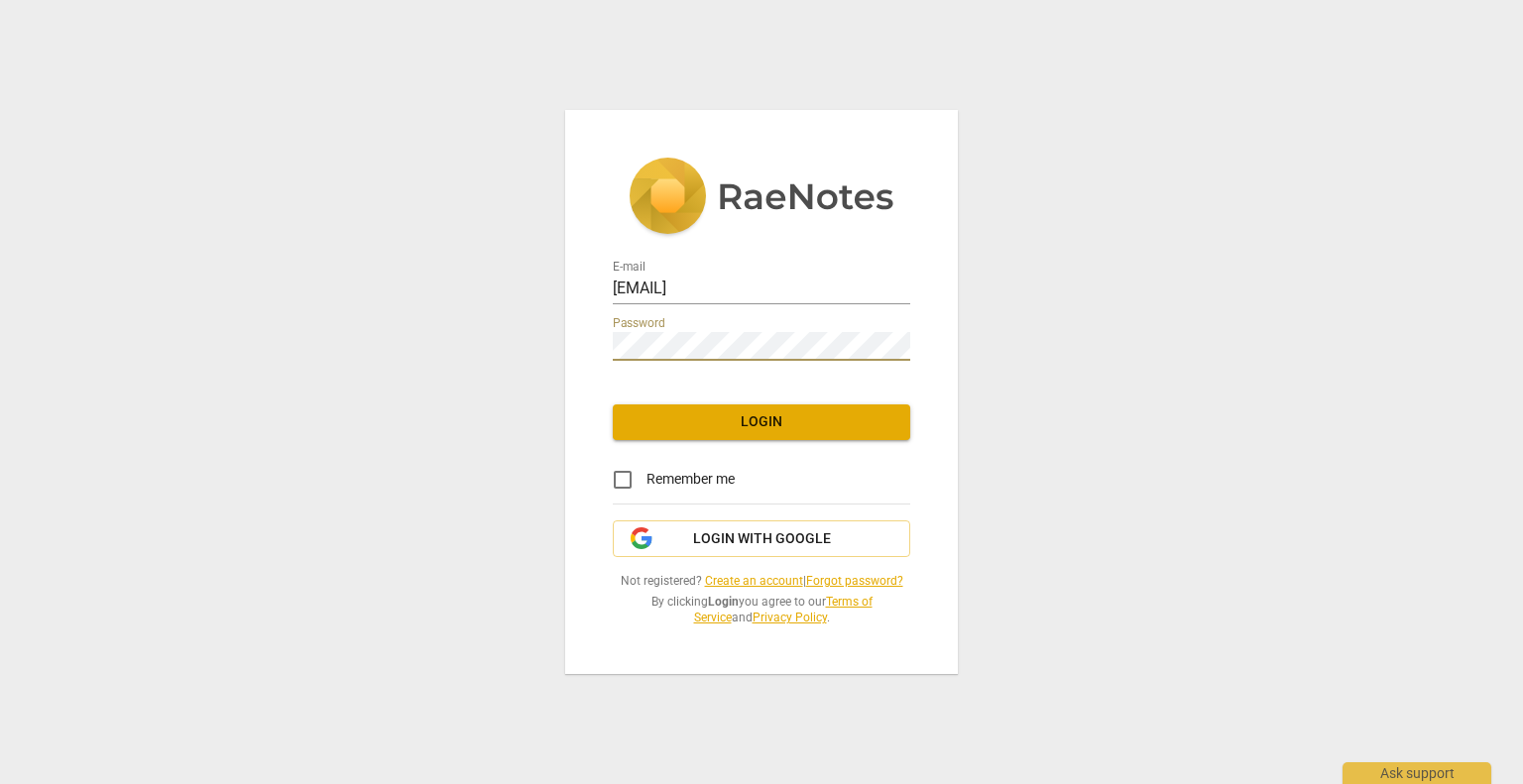 click on "Login" at bounding box center (762, 422) 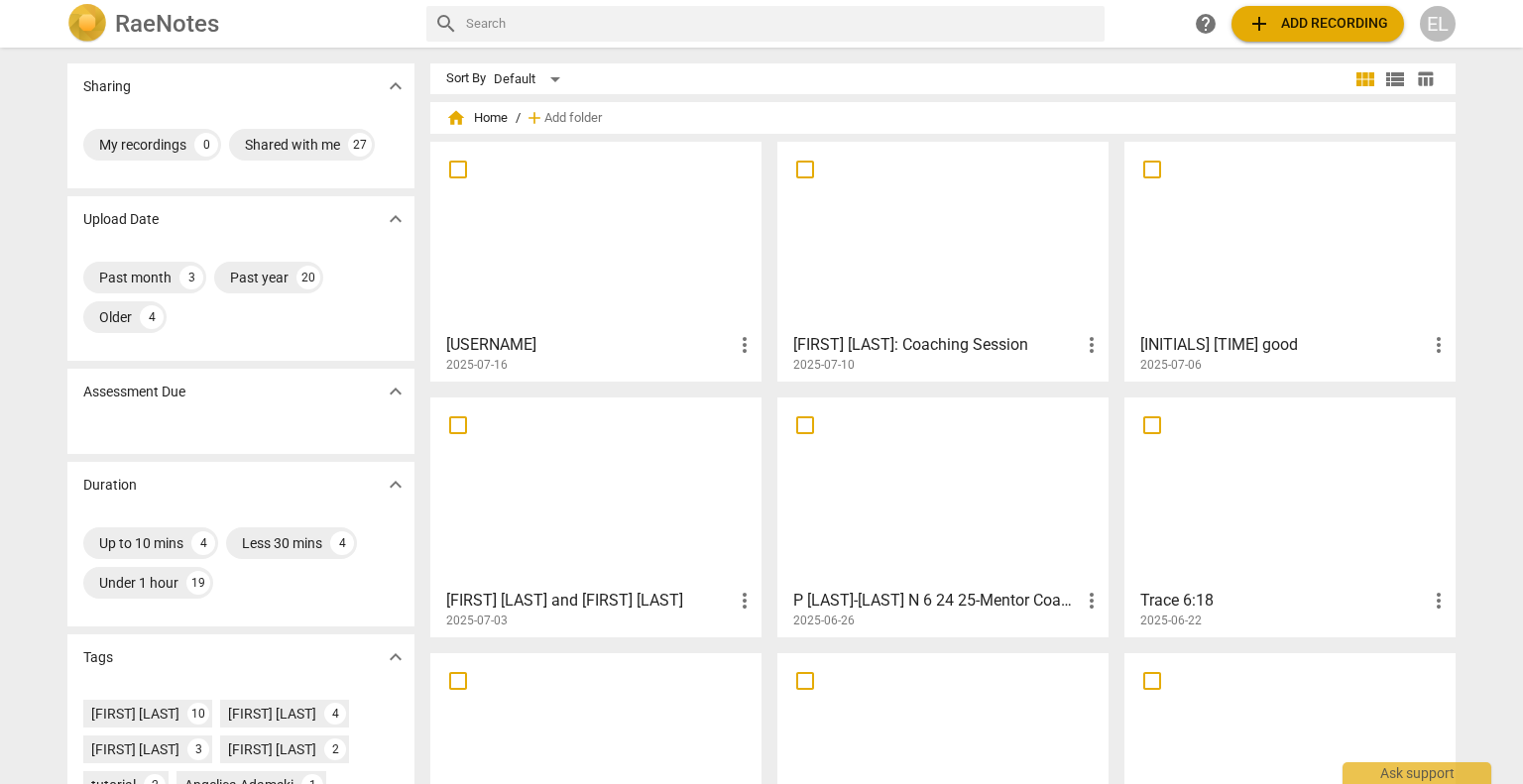 click at bounding box center (596, 236) 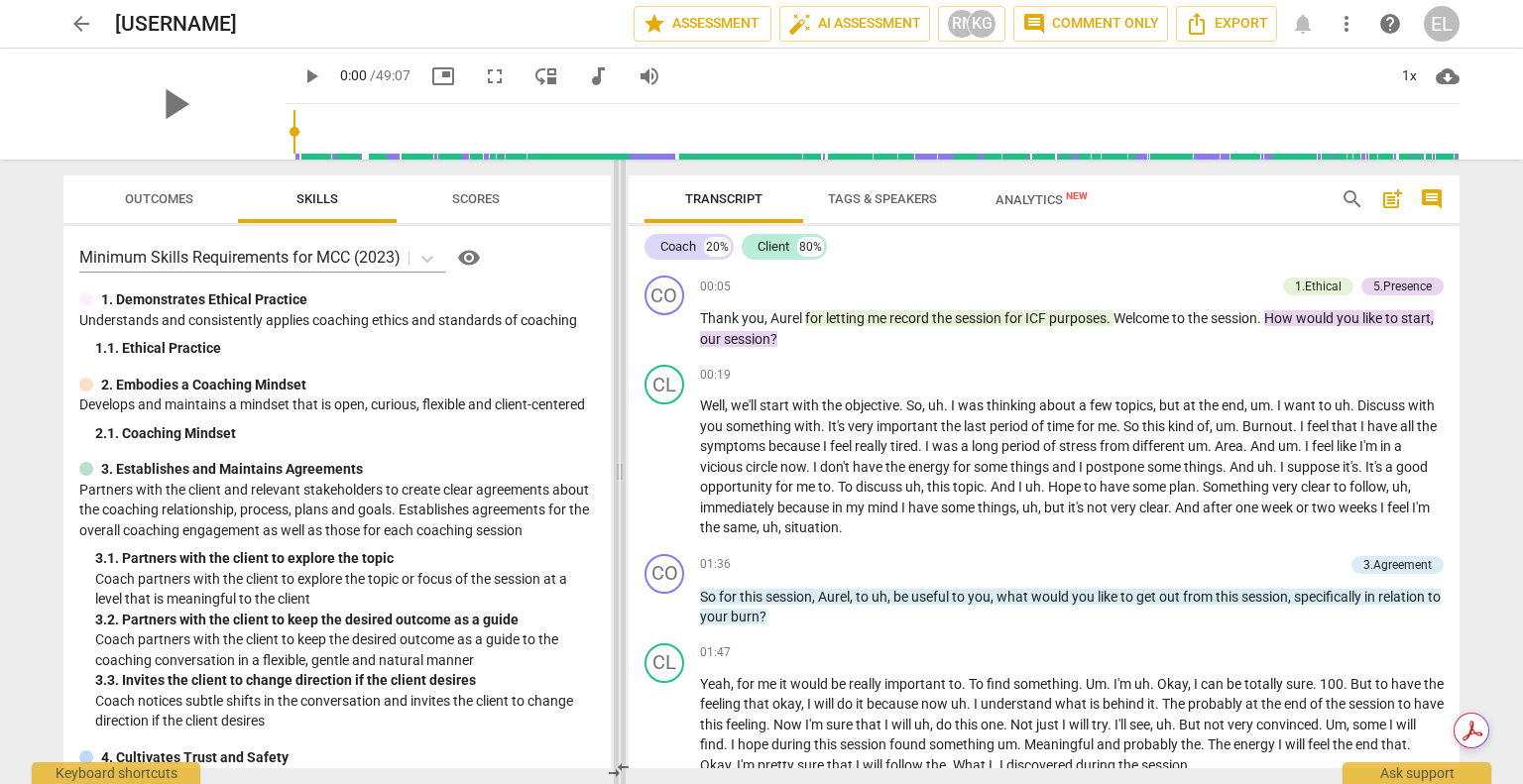 drag, startPoint x: 762, startPoint y: 474, endPoint x: 619, endPoint y: 459, distance: 143.78456 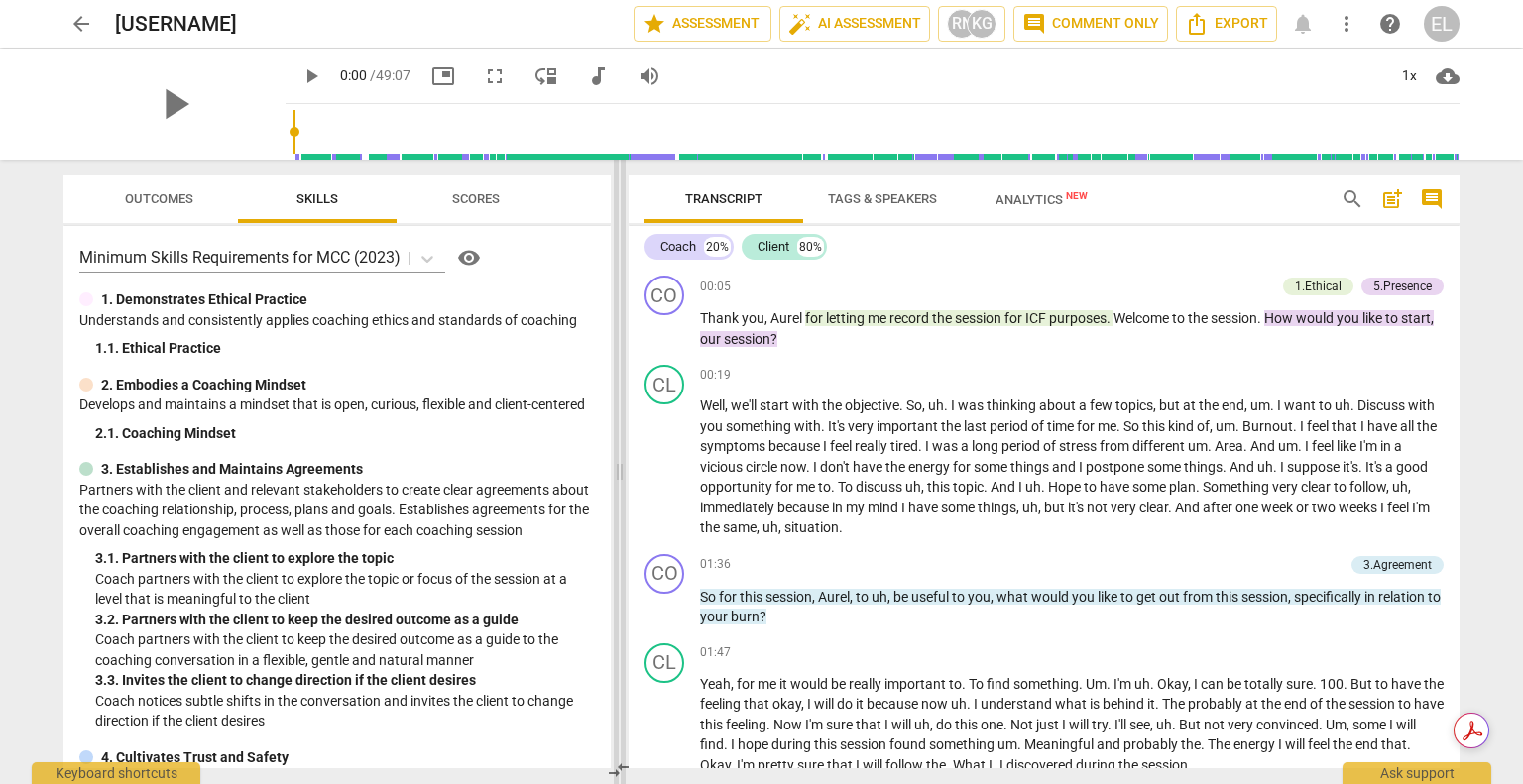 click at bounding box center (620, 472) 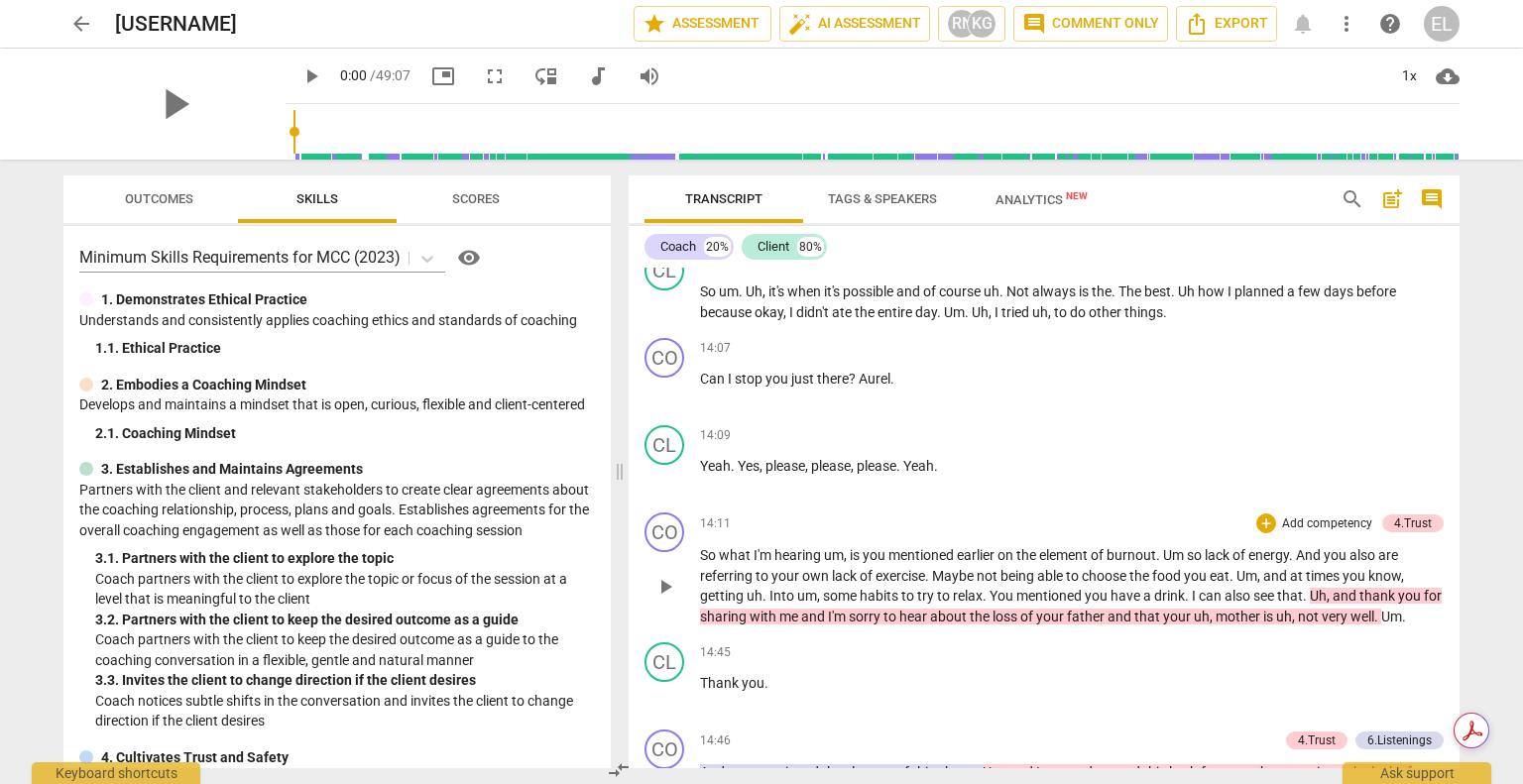 scroll, scrollTop: 2973, scrollLeft: 0, axis: vertical 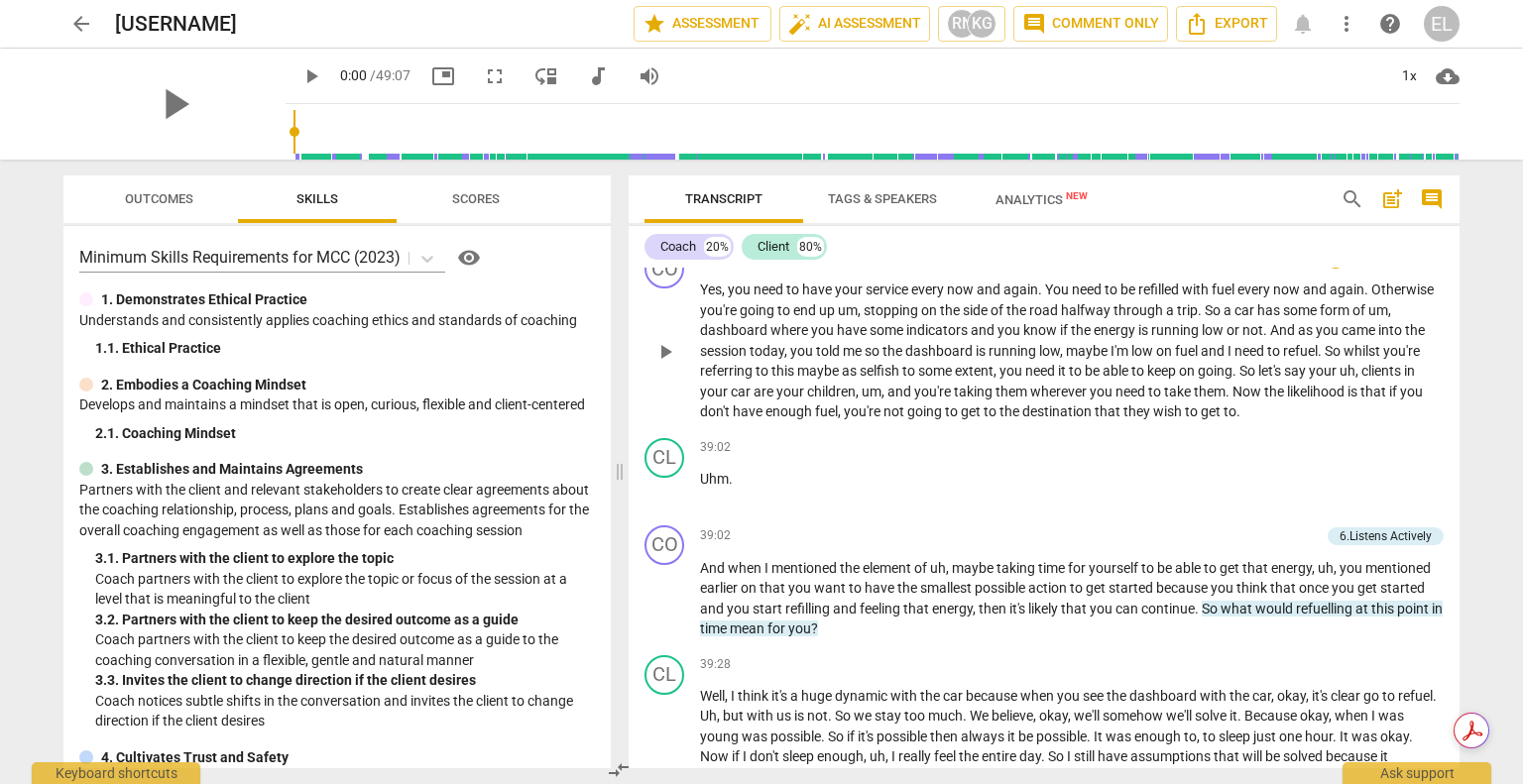 click on "referring" at bounding box center (728, 371) 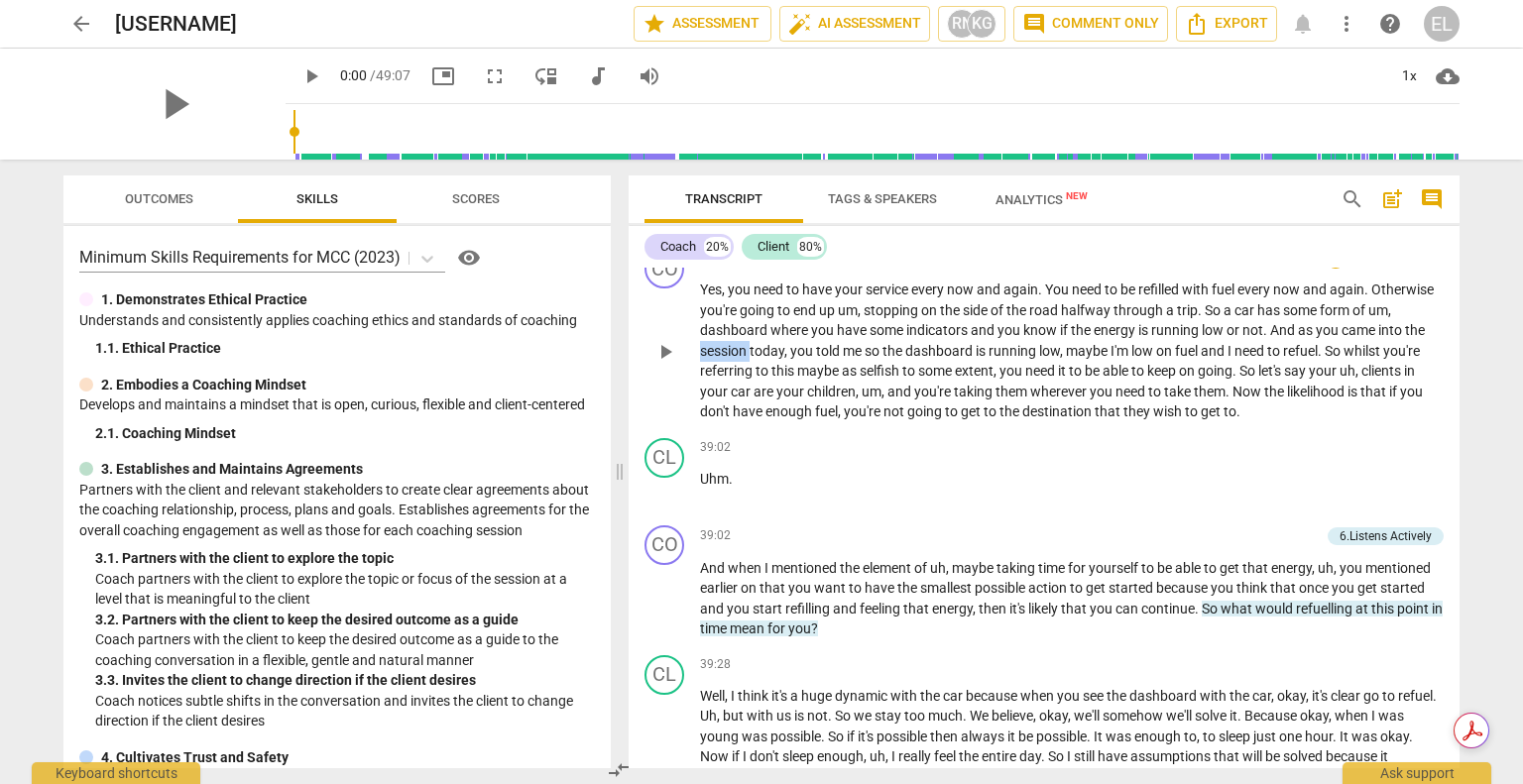 click on "session" at bounding box center (725, 351) 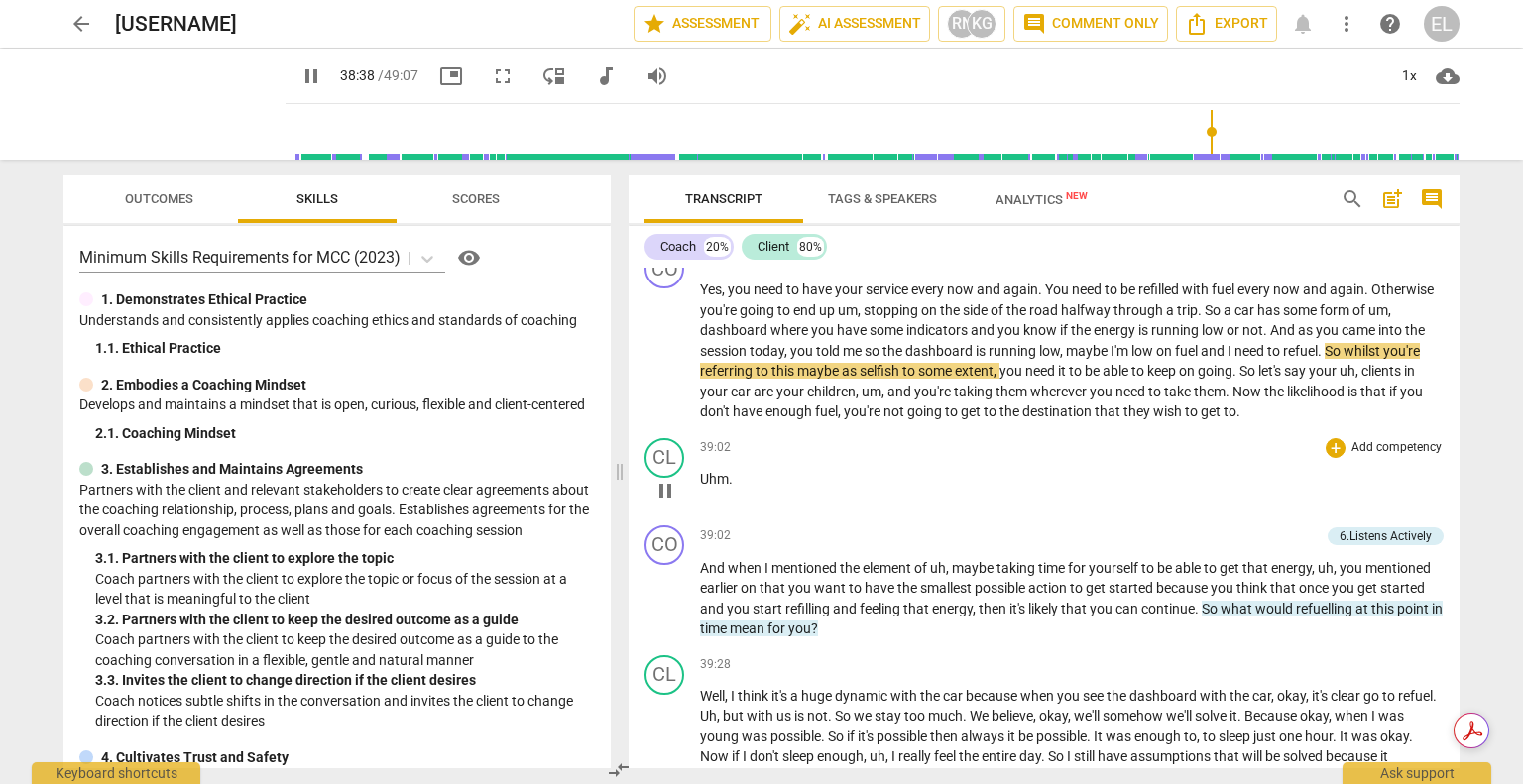 drag, startPoint x: 947, startPoint y: 468, endPoint x: 948, endPoint y: 457, distance: 11.045361 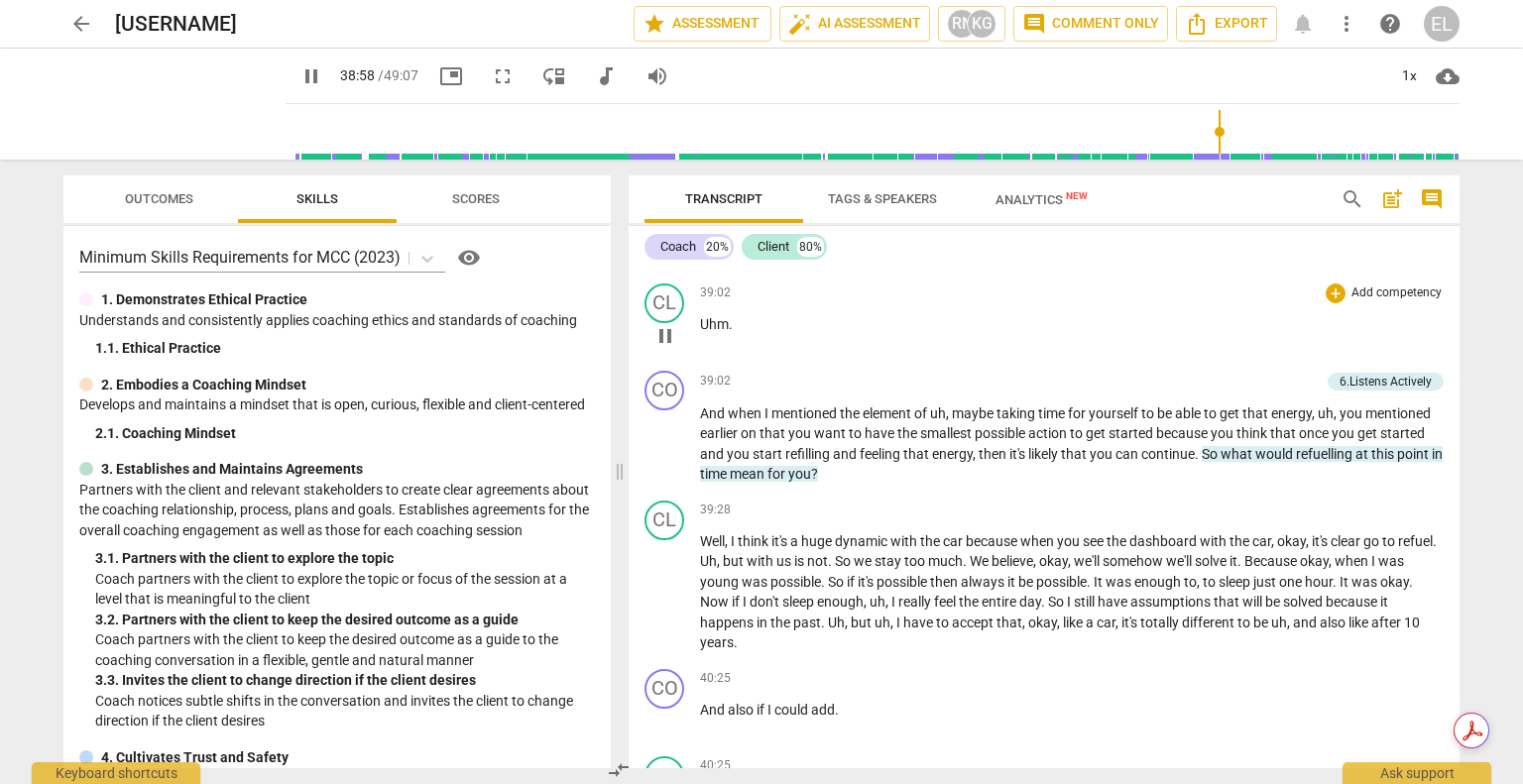 scroll, scrollTop: 10229, scrollLeft: 0, axis: vertical 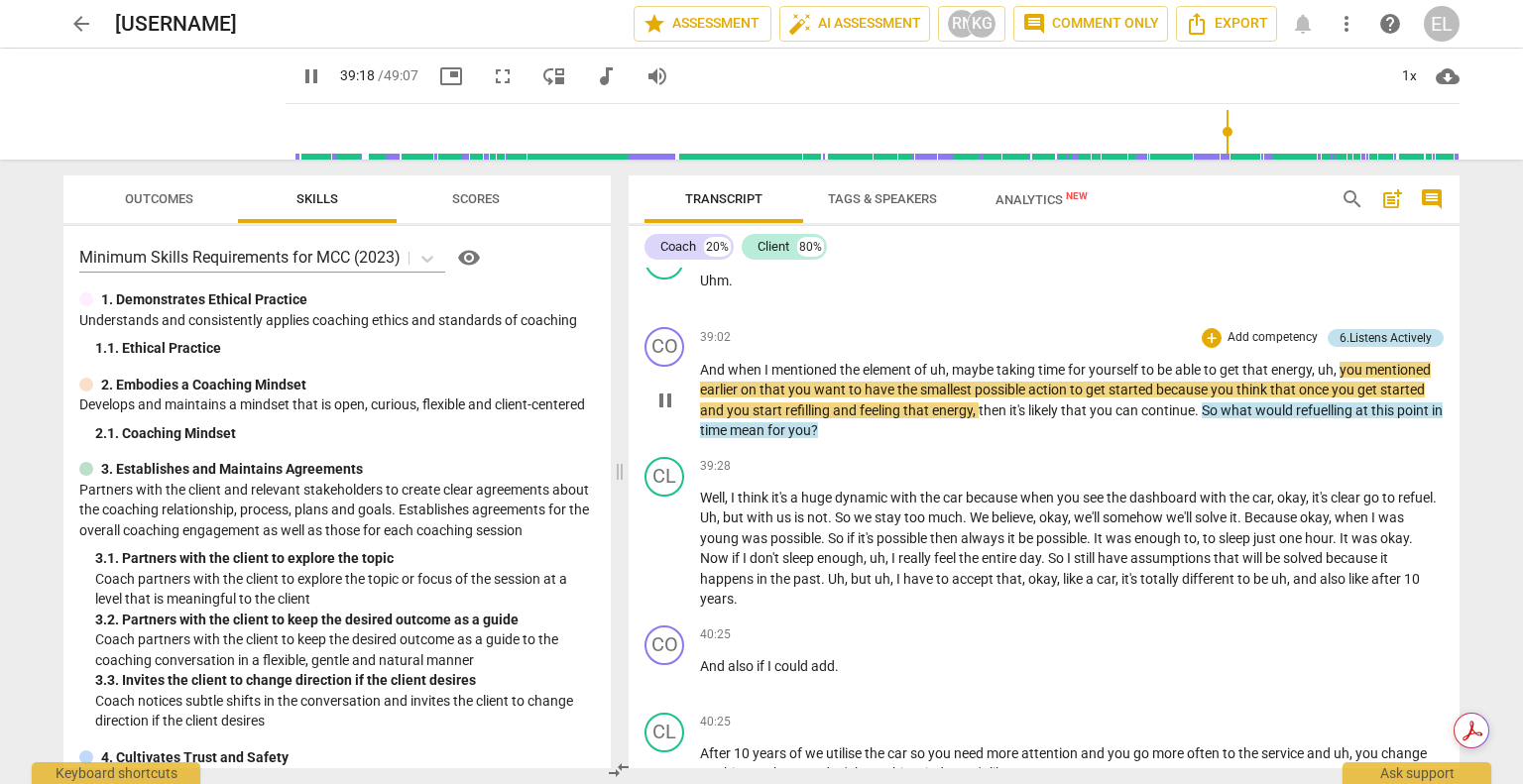 click on "6.Listens Actively" at bounding box center (1385, 338) 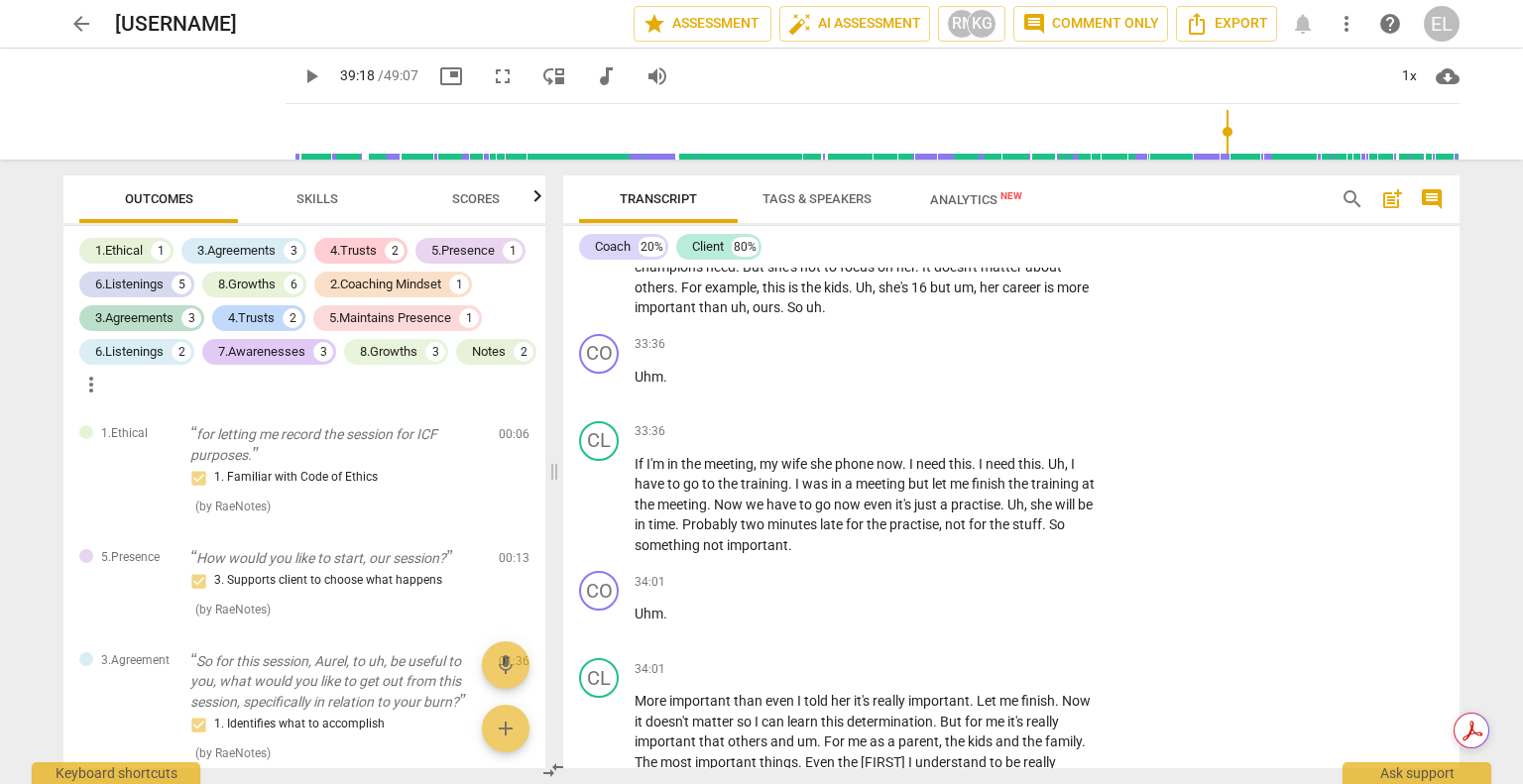 scroll, scrollTop: 12759, scrollLeft: 0, axis: vertical 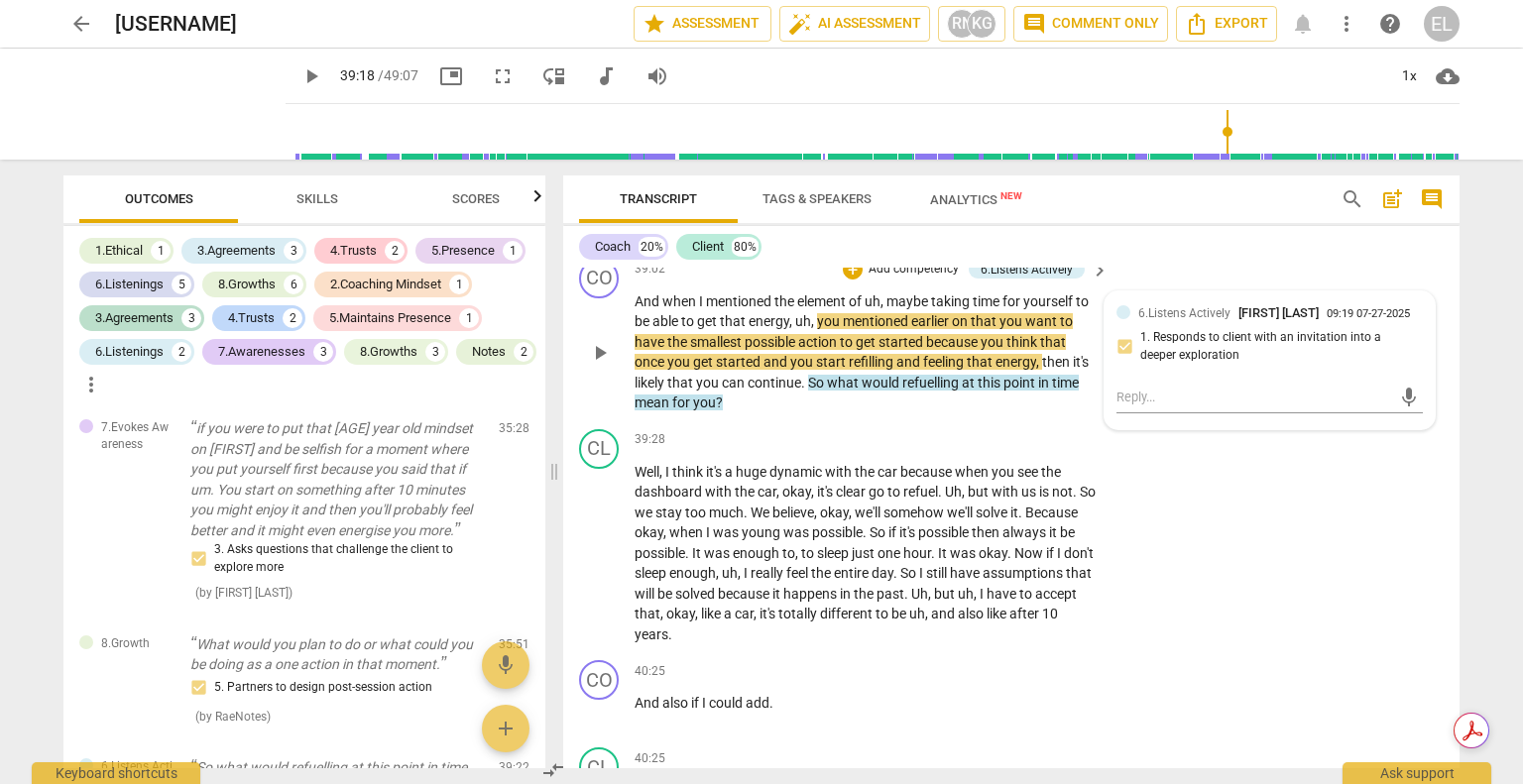 click on "play_arrow" at bounding box center (600, 353) 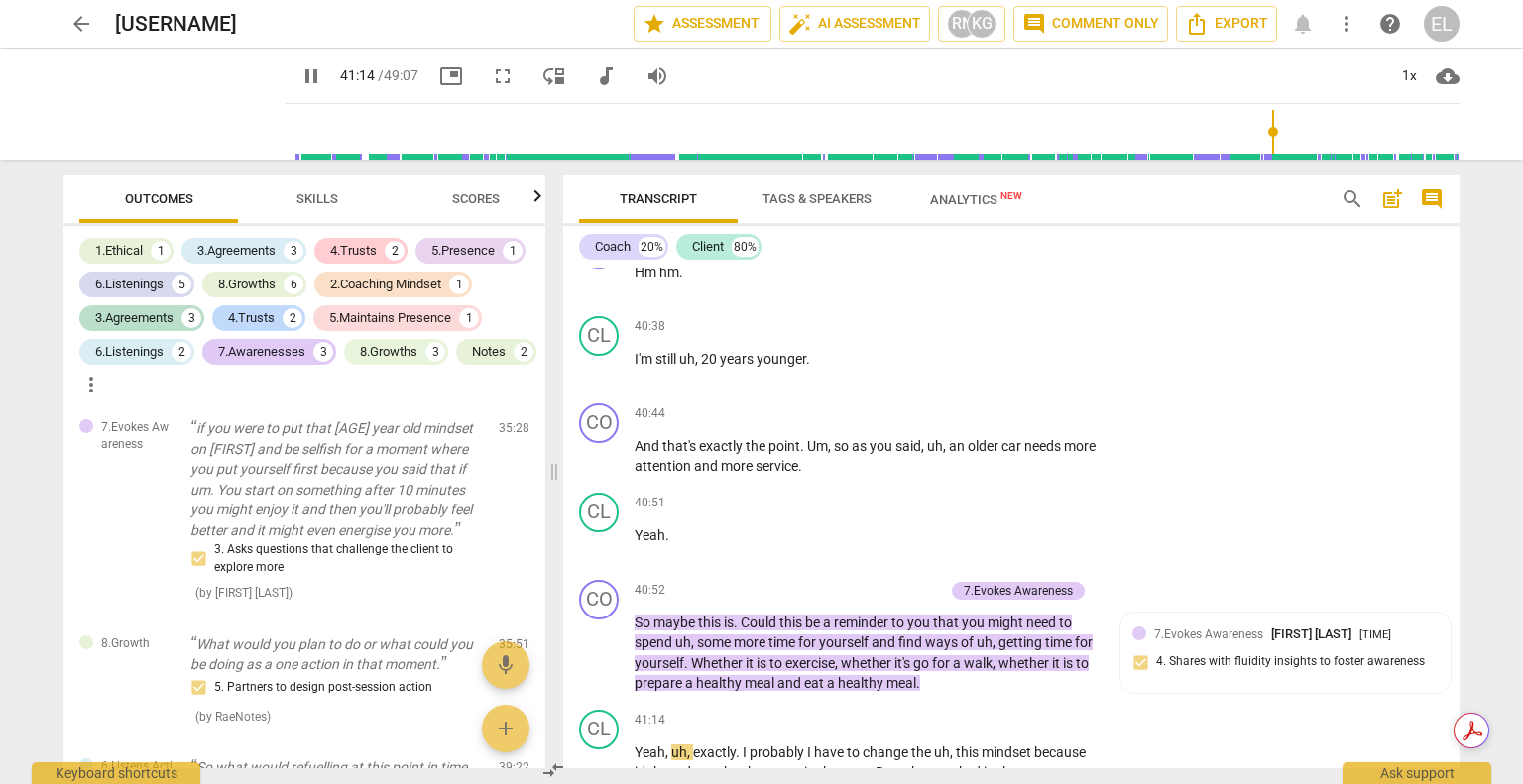 scroll, scrollTop: 13935, scrollLeft: 0, axis: vertical 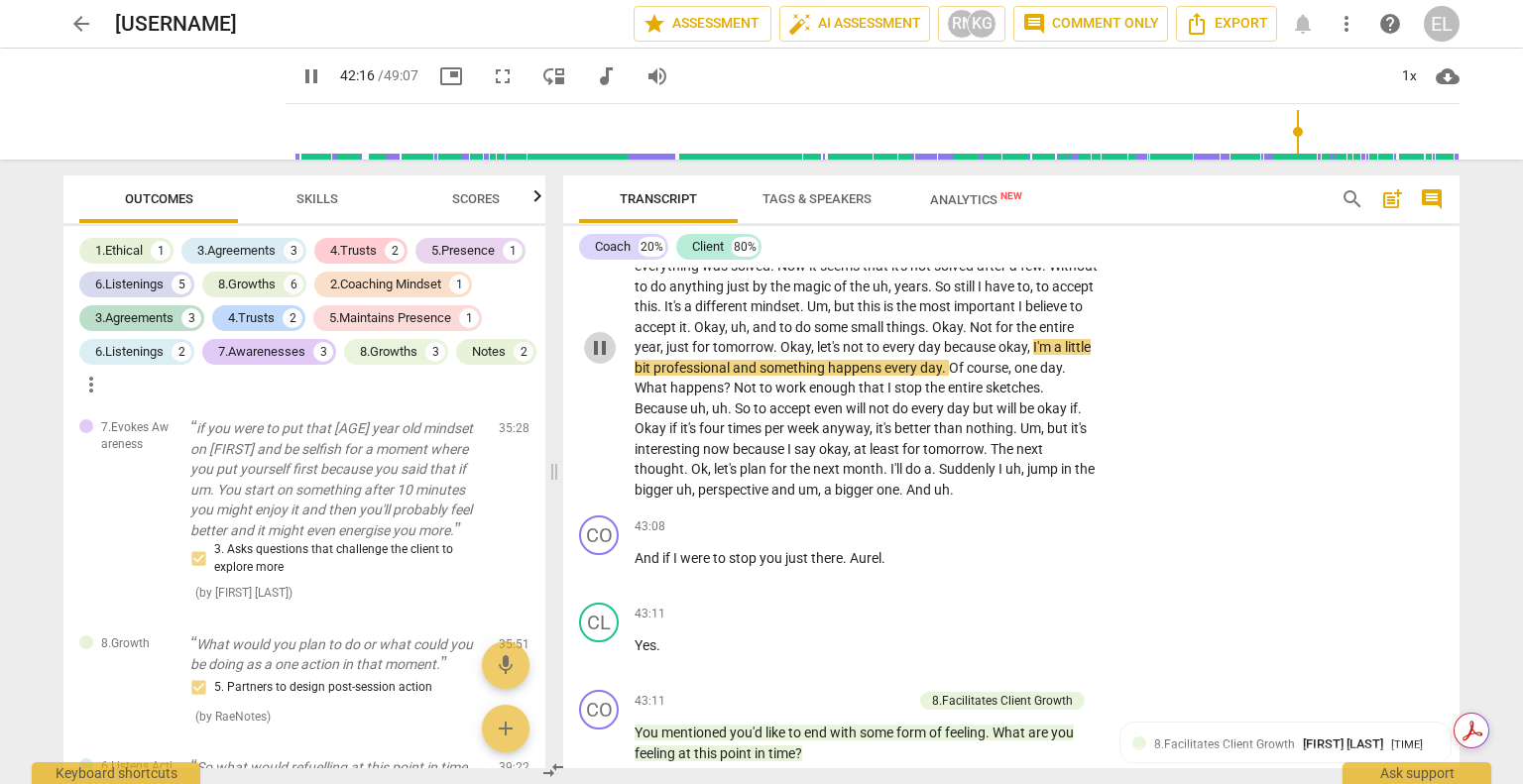 click on "pause" at bounding box center [600, 348] 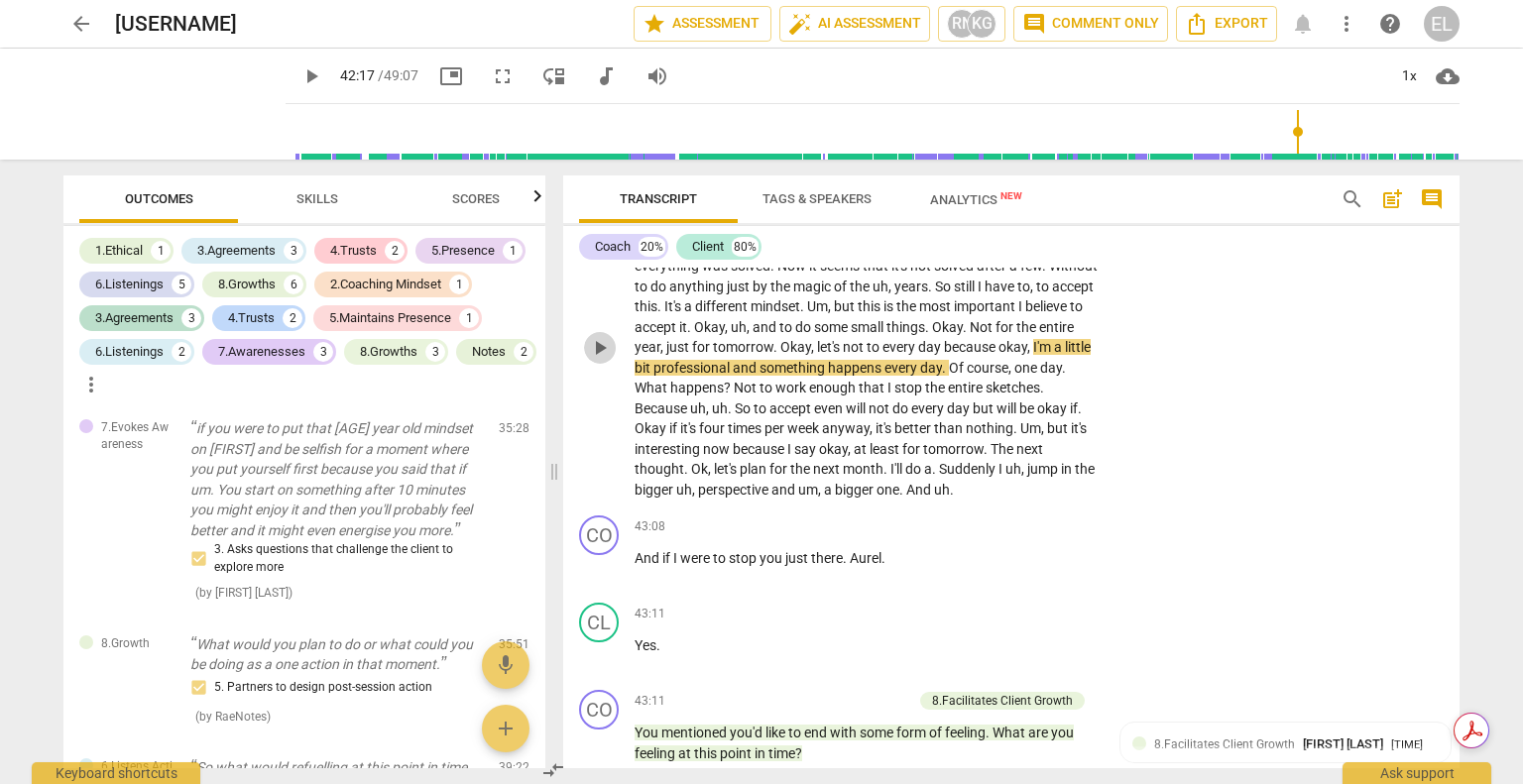click on "play_arrow" at bounding box center (600, 348) 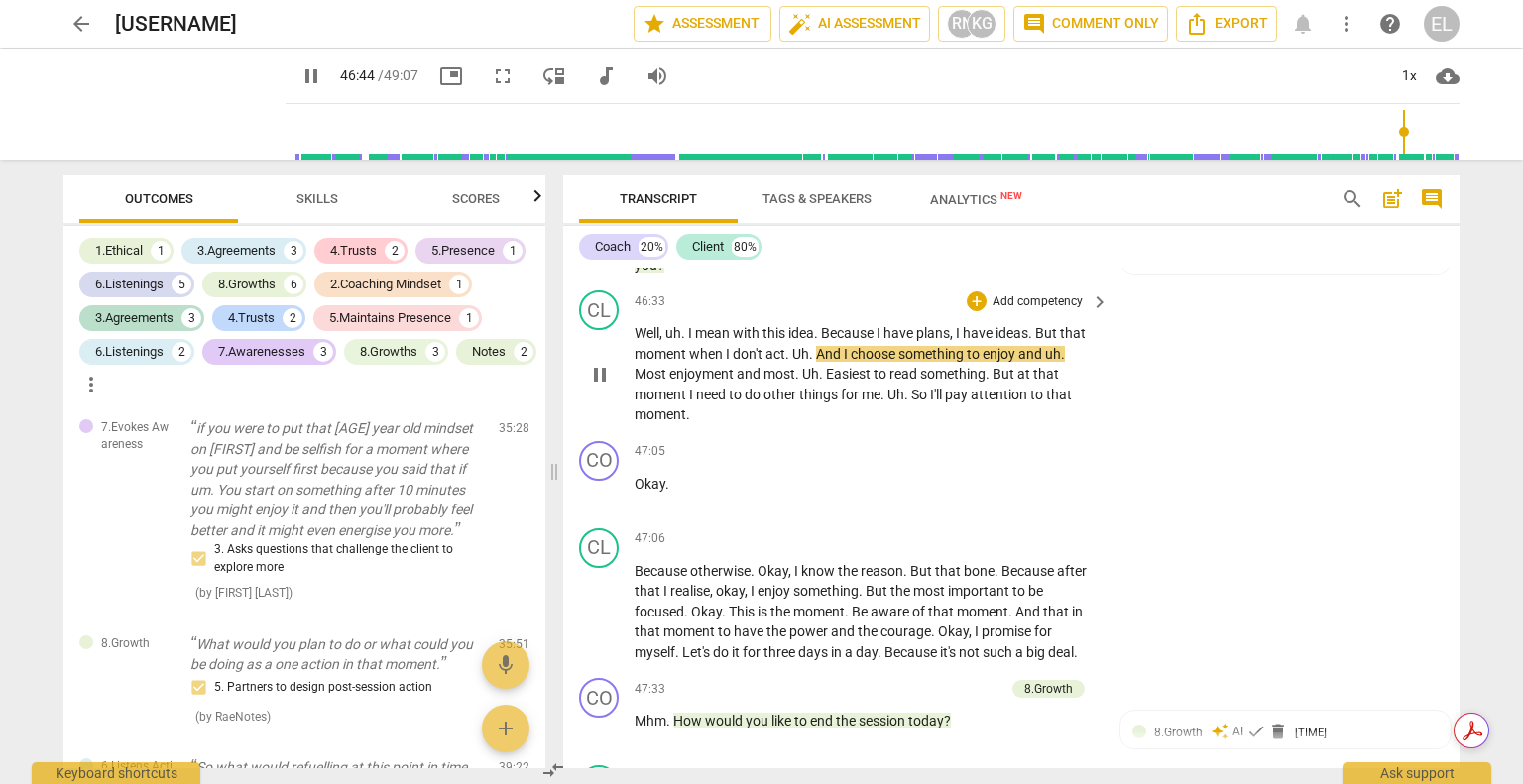 scroll, scrollTop: 16237, scrollLeft: 0, axis: vertical 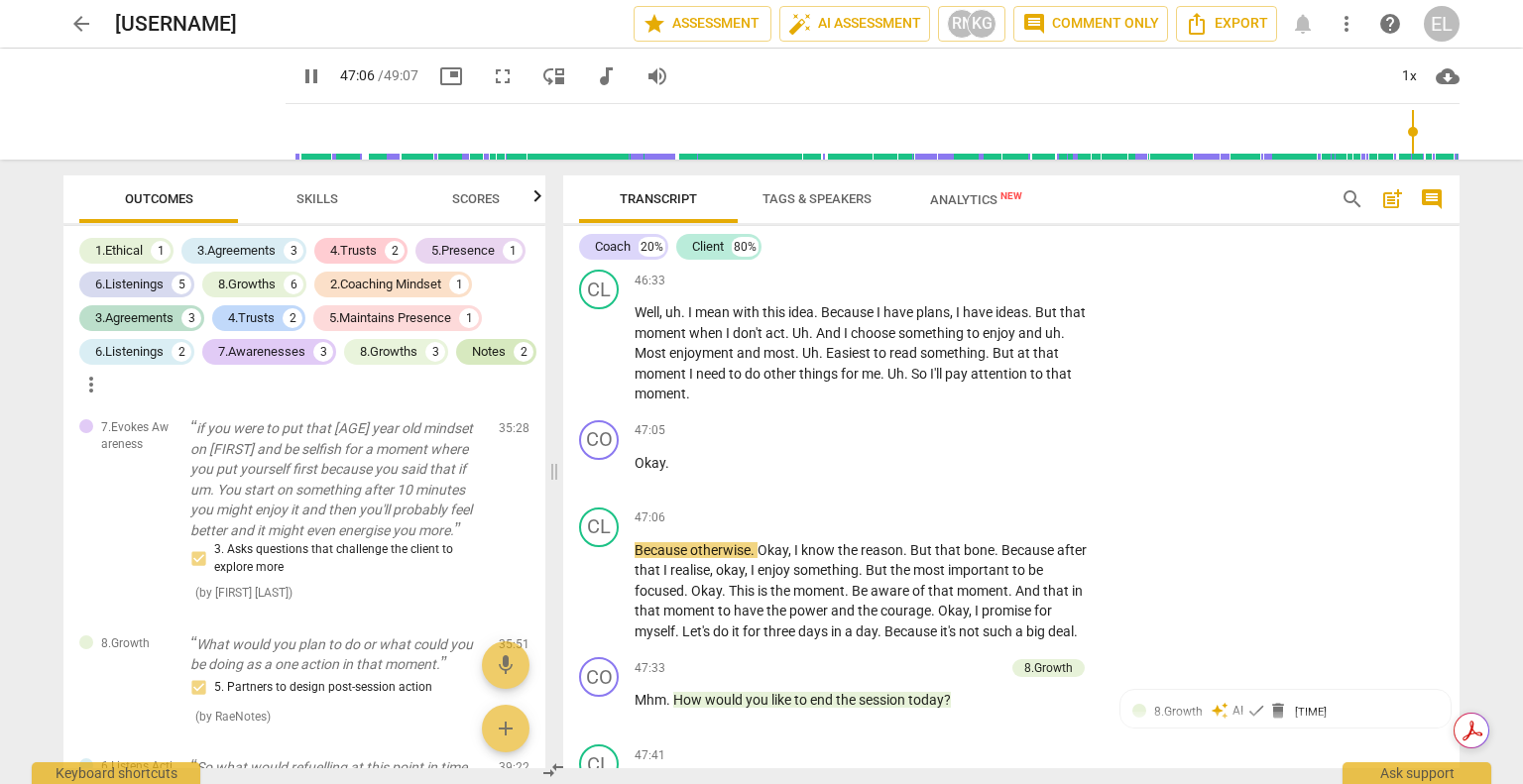 click on "2" at bounding box center (524, 352) 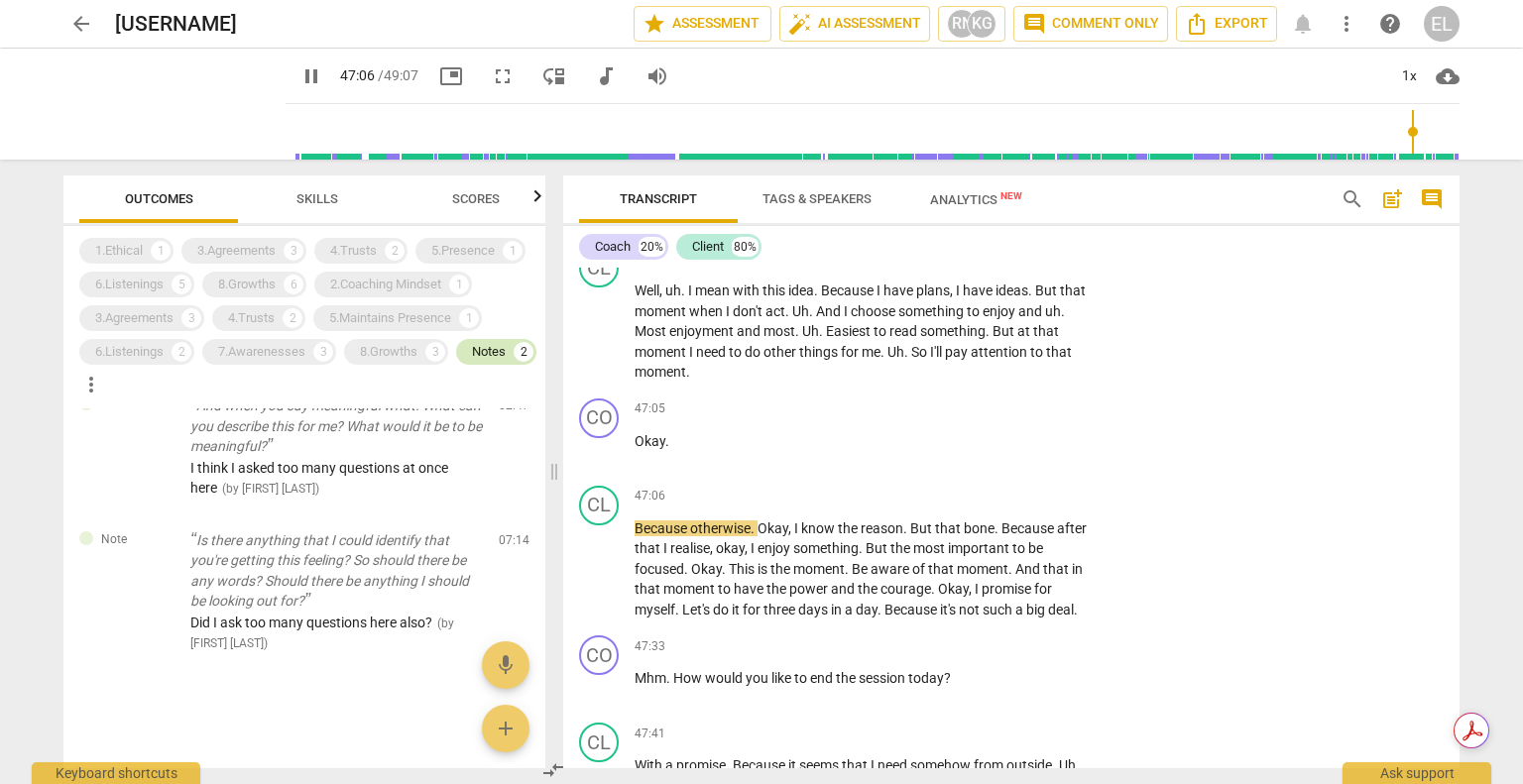 scroll, scrollTop: 30, scrollLeft: 0, axis: vertical 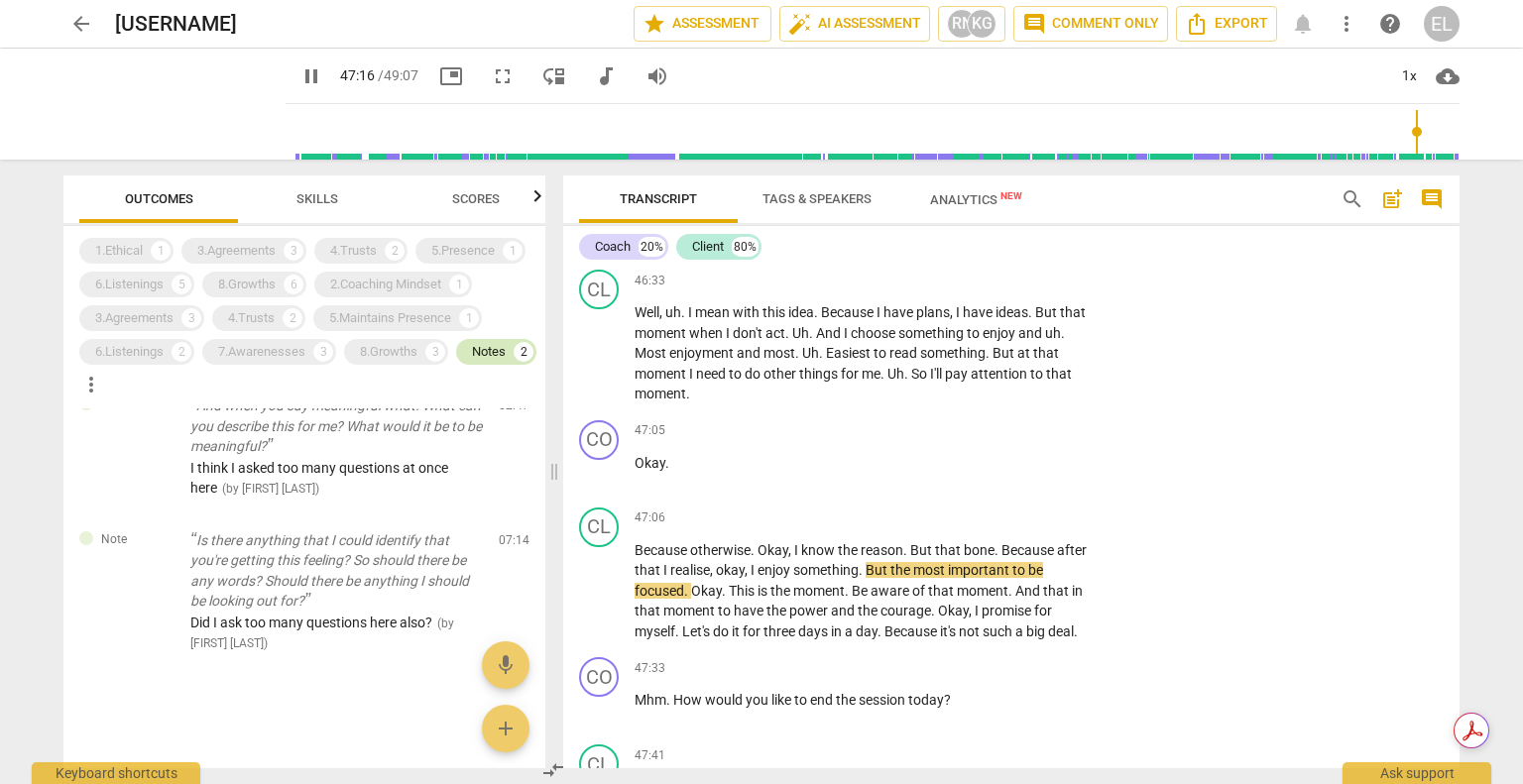 click on "Notes" at bounding box center (489, 352) 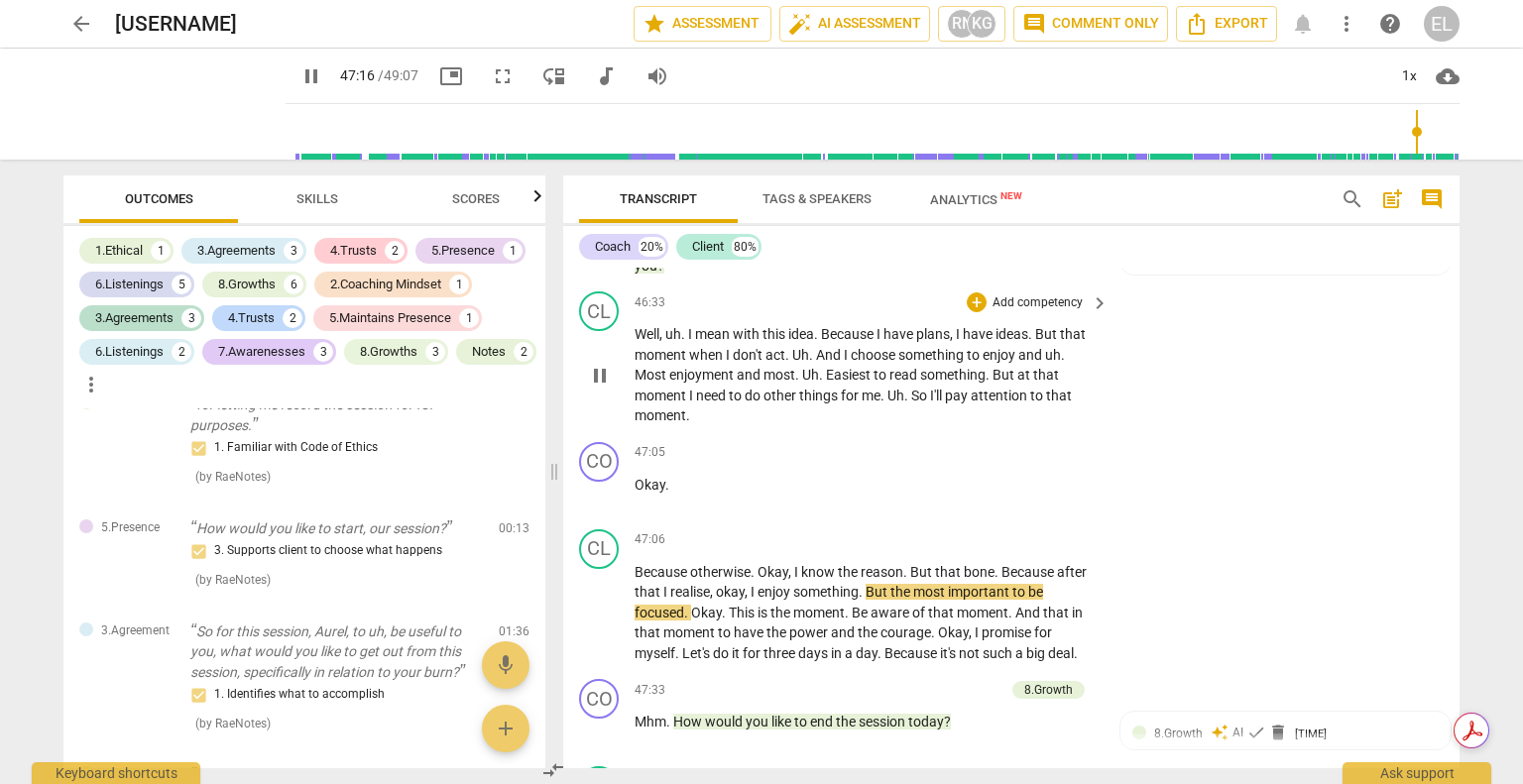 scroll, scrollTop: 400, scrollLeft: 0, axis: vertical 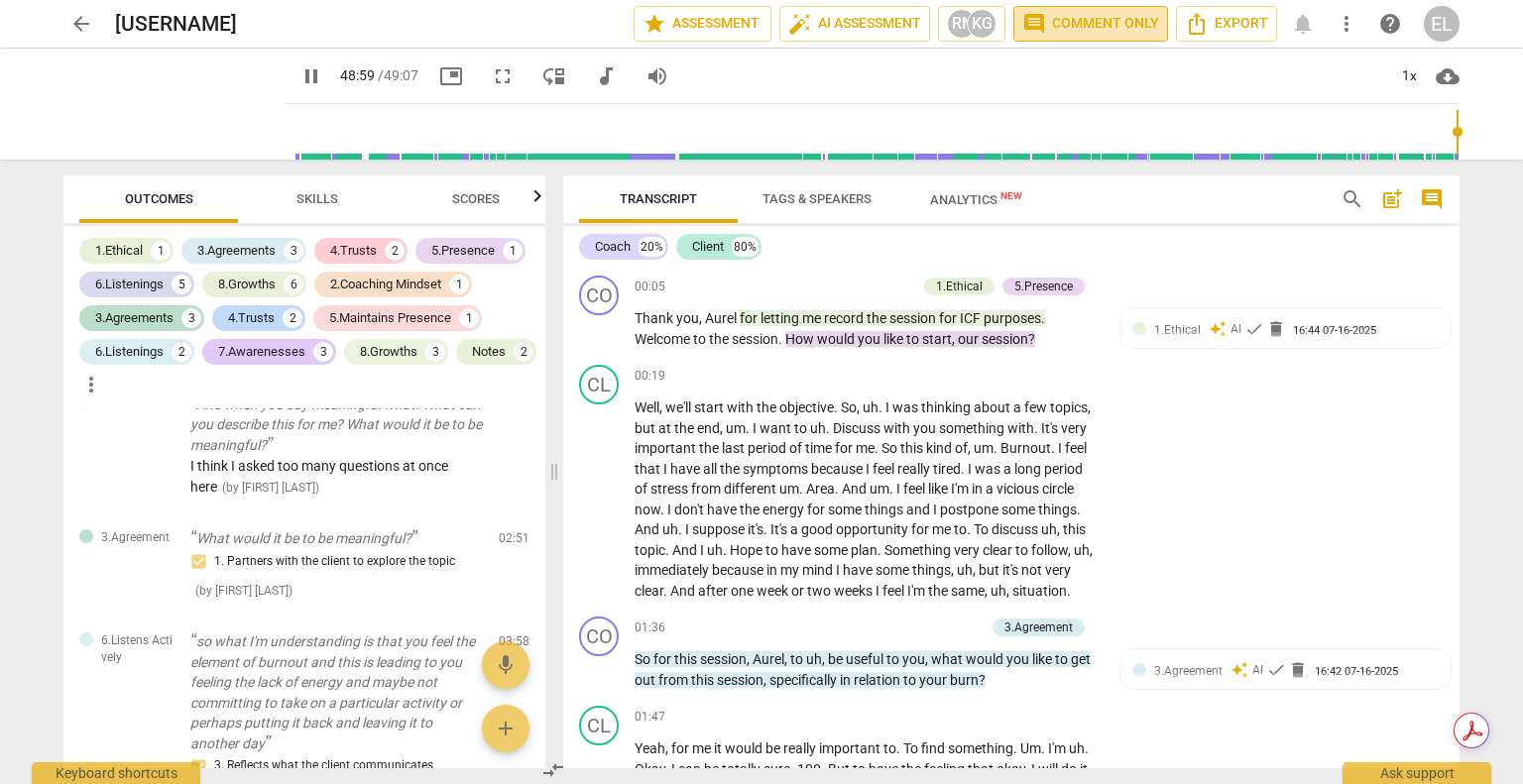 click on "comment    Comment only" at bounding box center (1091, 24) 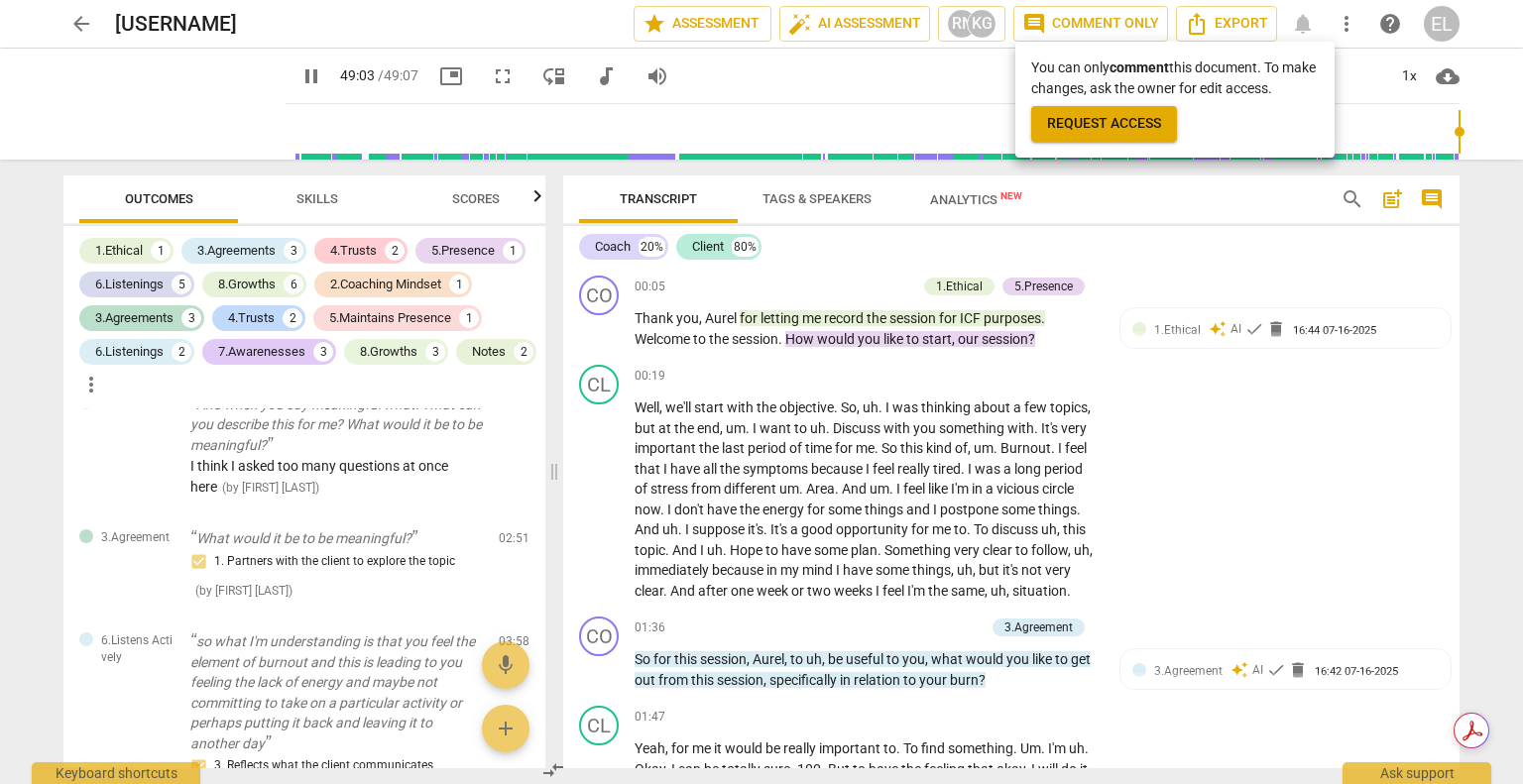 click at bounding box center (762, 392) 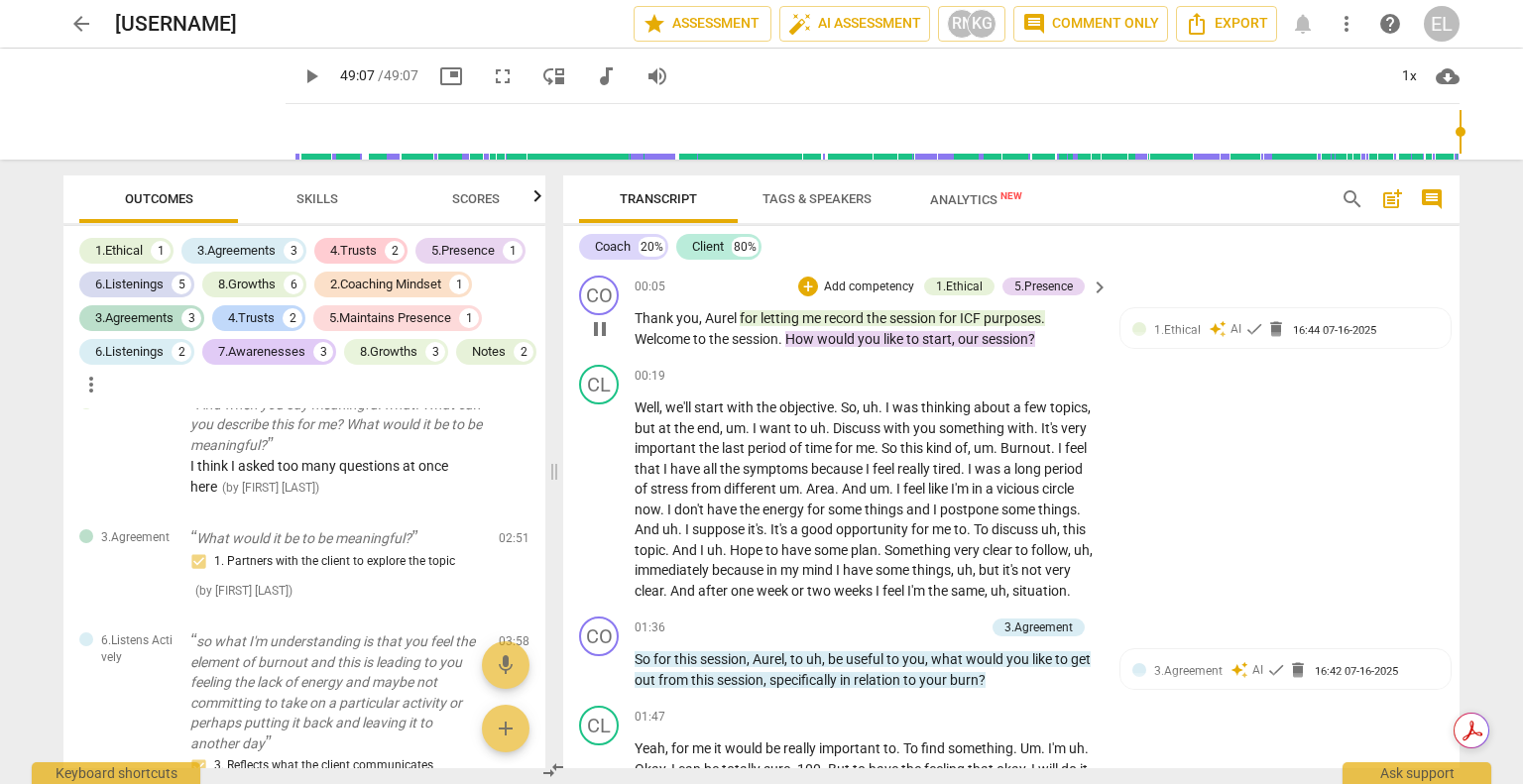 type on "2947" 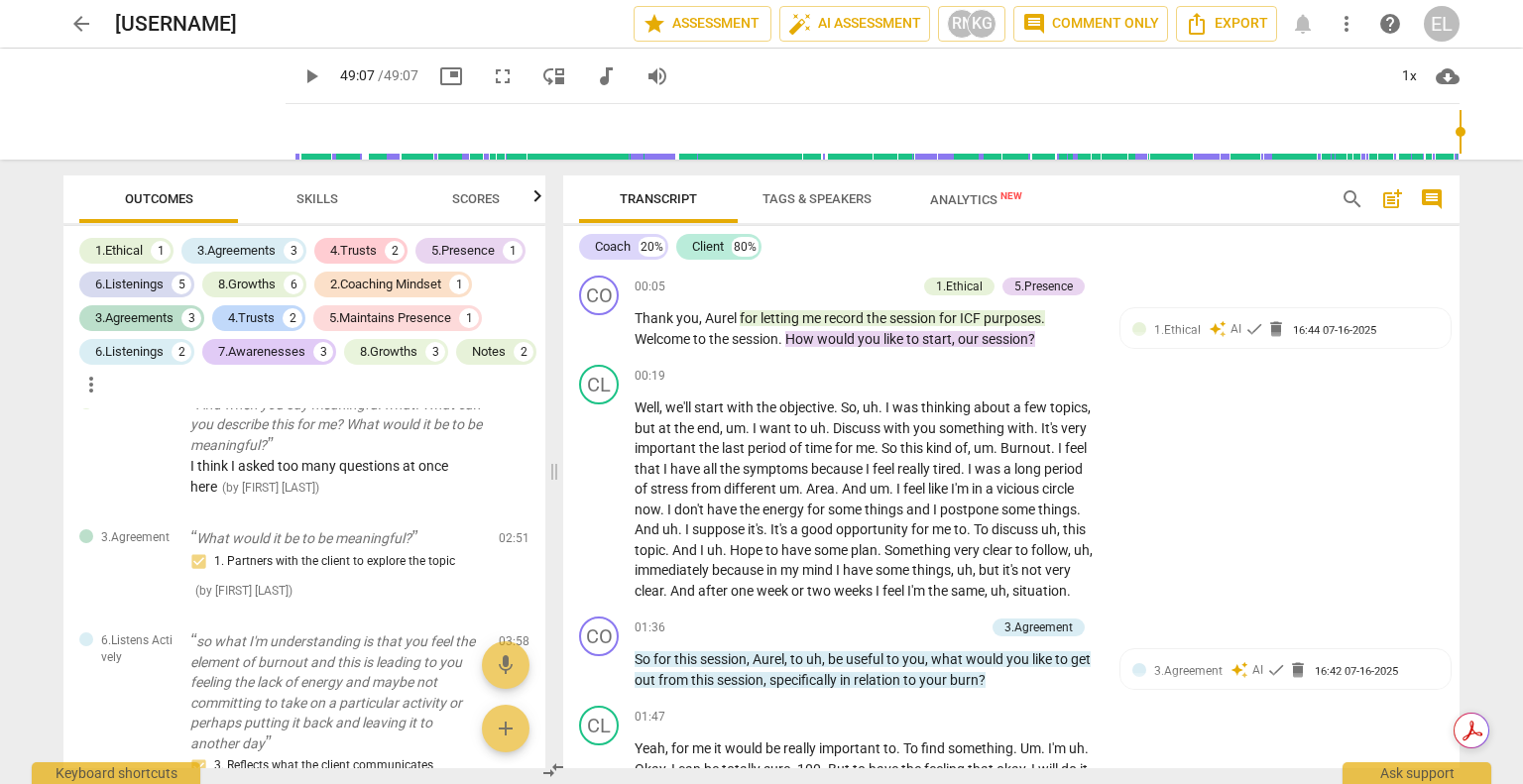 click on "help" at bounding box center (1390, 24) 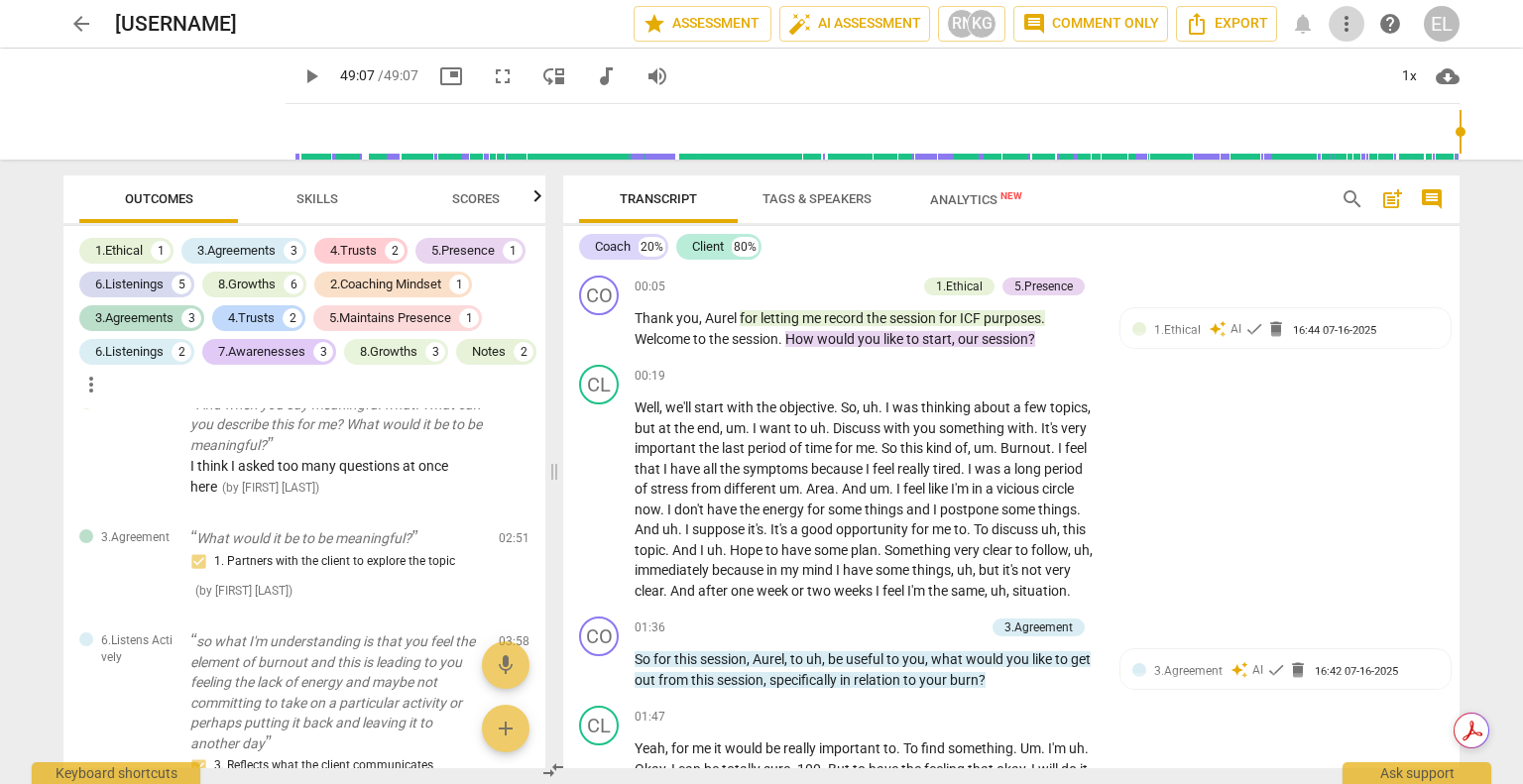 click on "more_vert" at bounding box center (1347, 24) 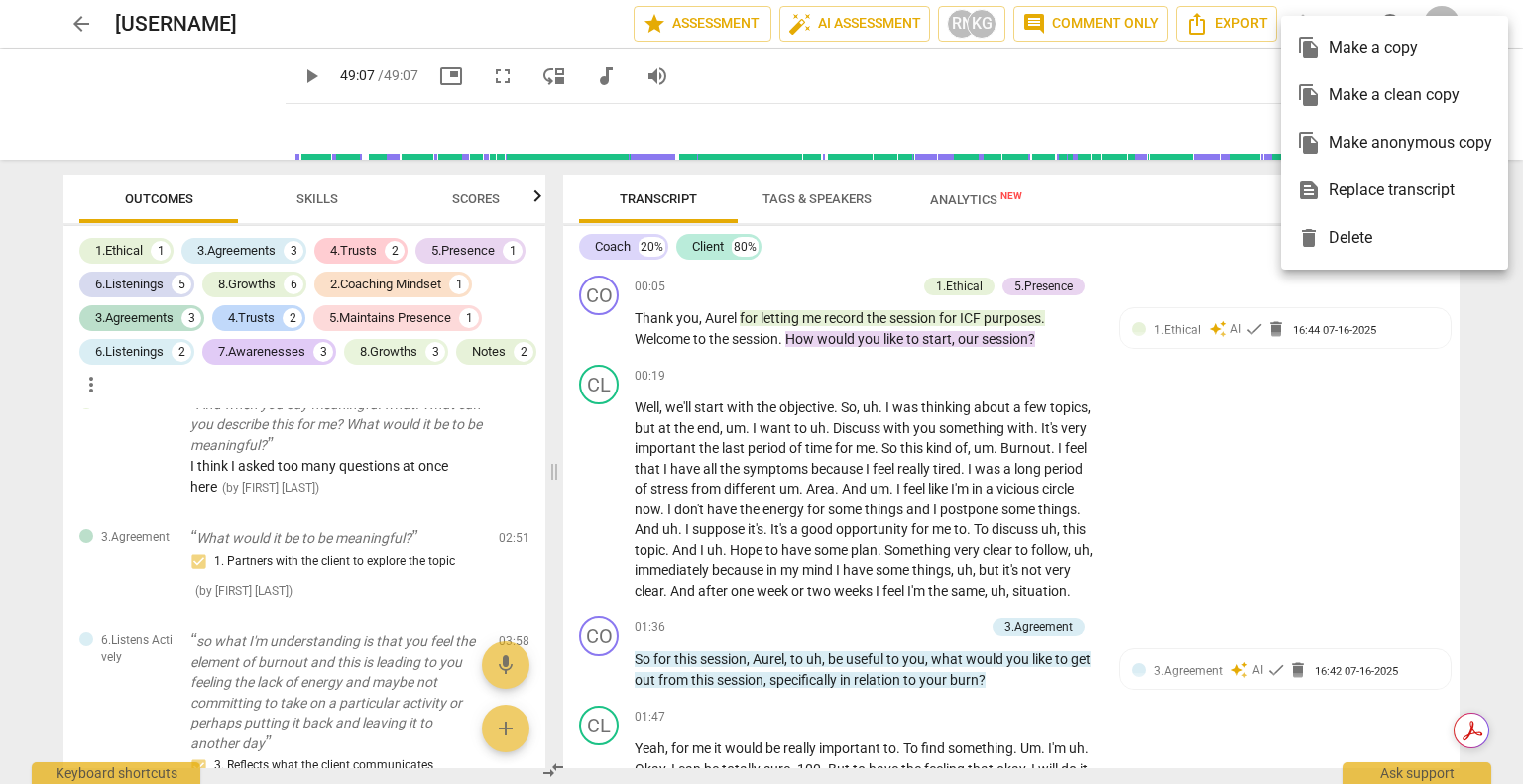 click at bounding box center (762, 392) 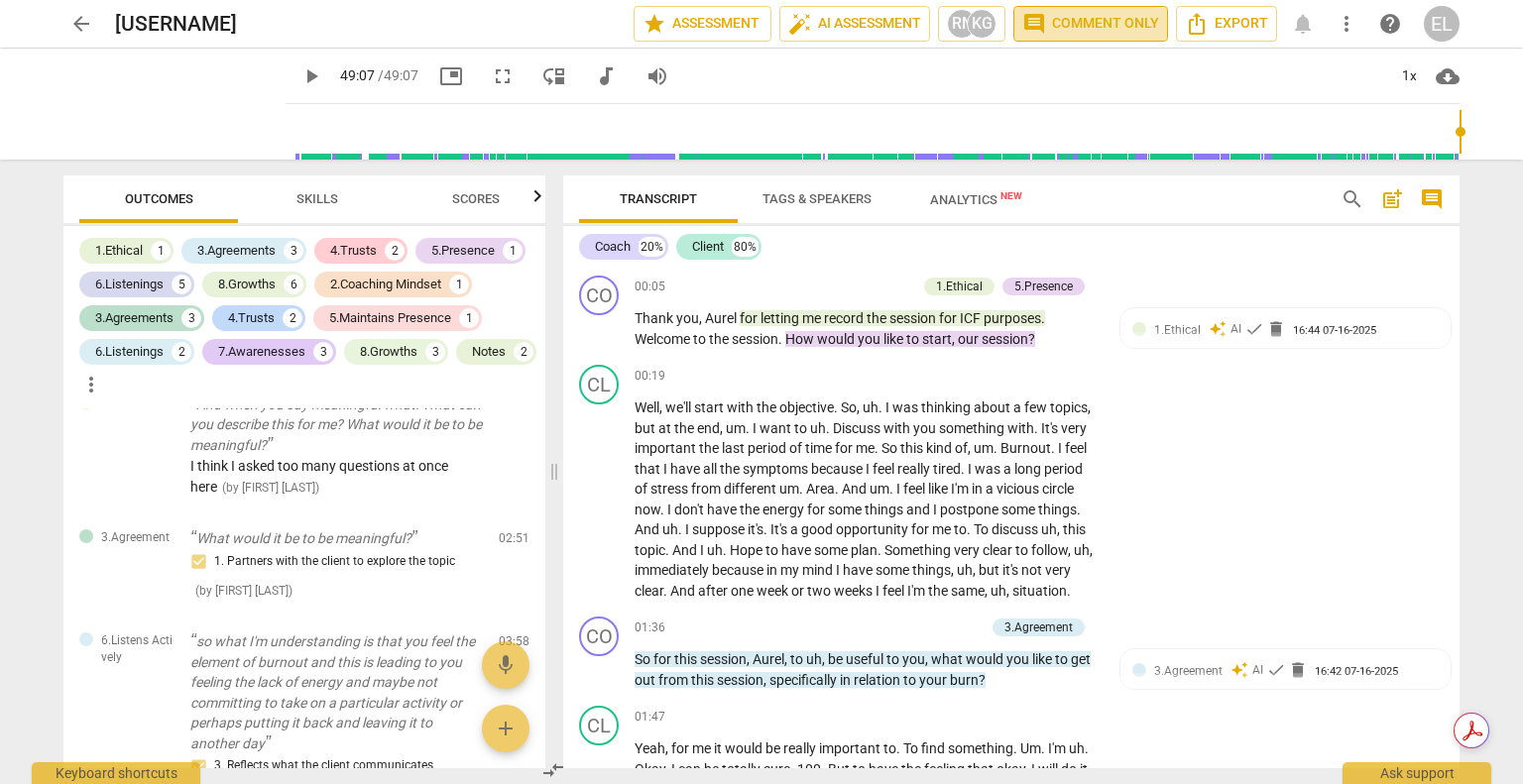click on "comment" at bounding box center [1034, 24] 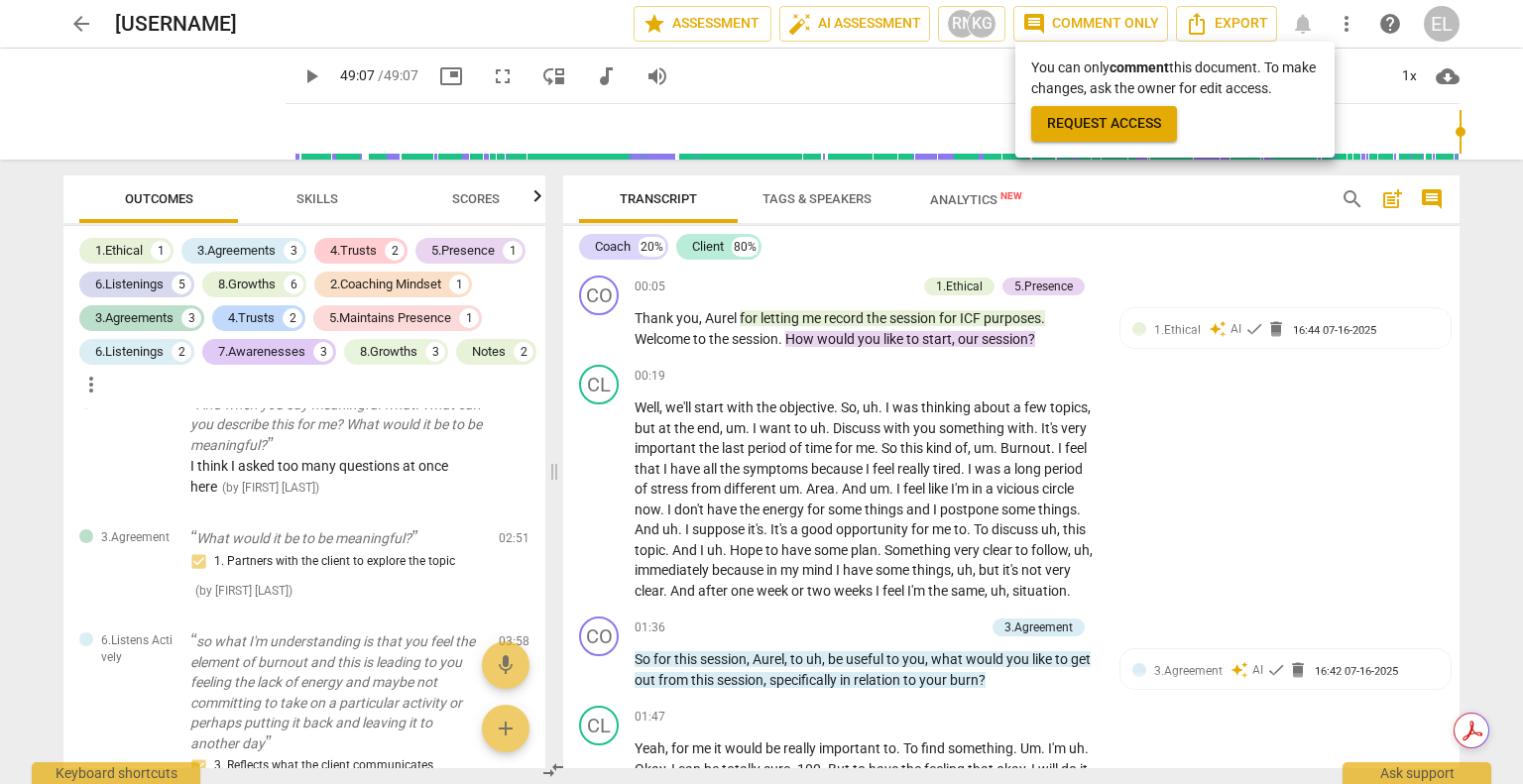 click at bounding box center (762, 392) 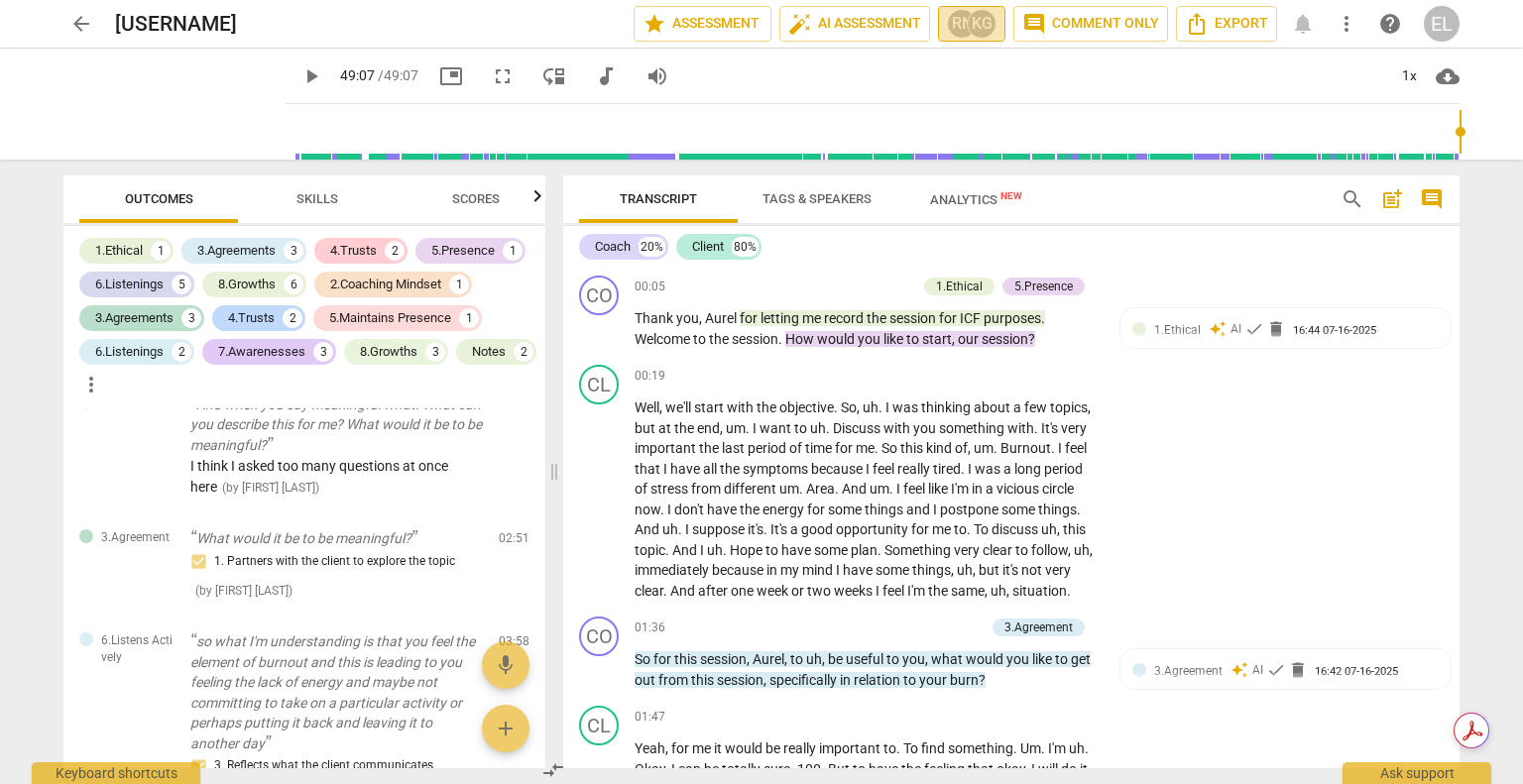 click on "RN" at bounding box center (962, 24) 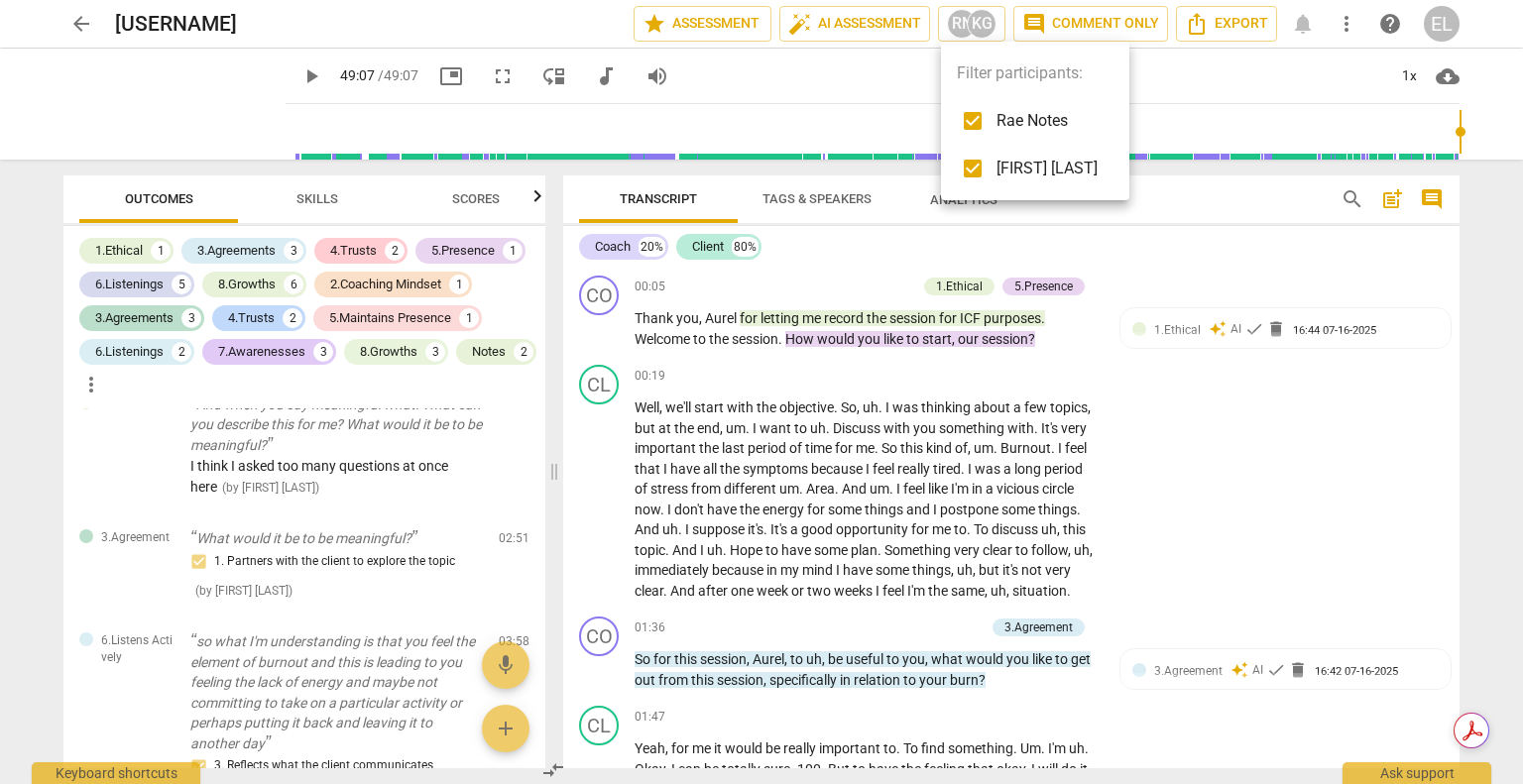 click at bounding box center [762, 392] 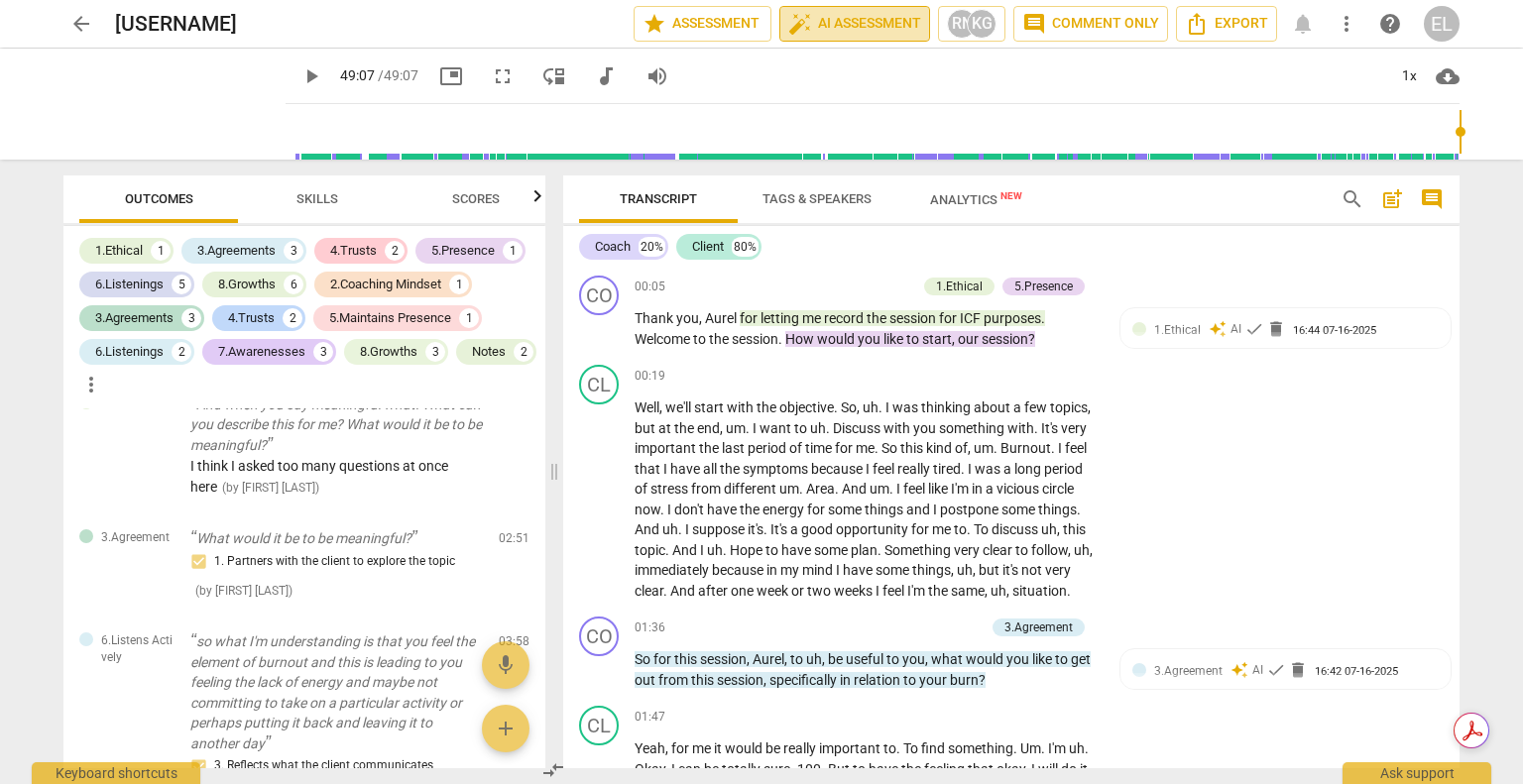 click on "auto_fix_high    AI Assessment" at bounding box center [855, 24] 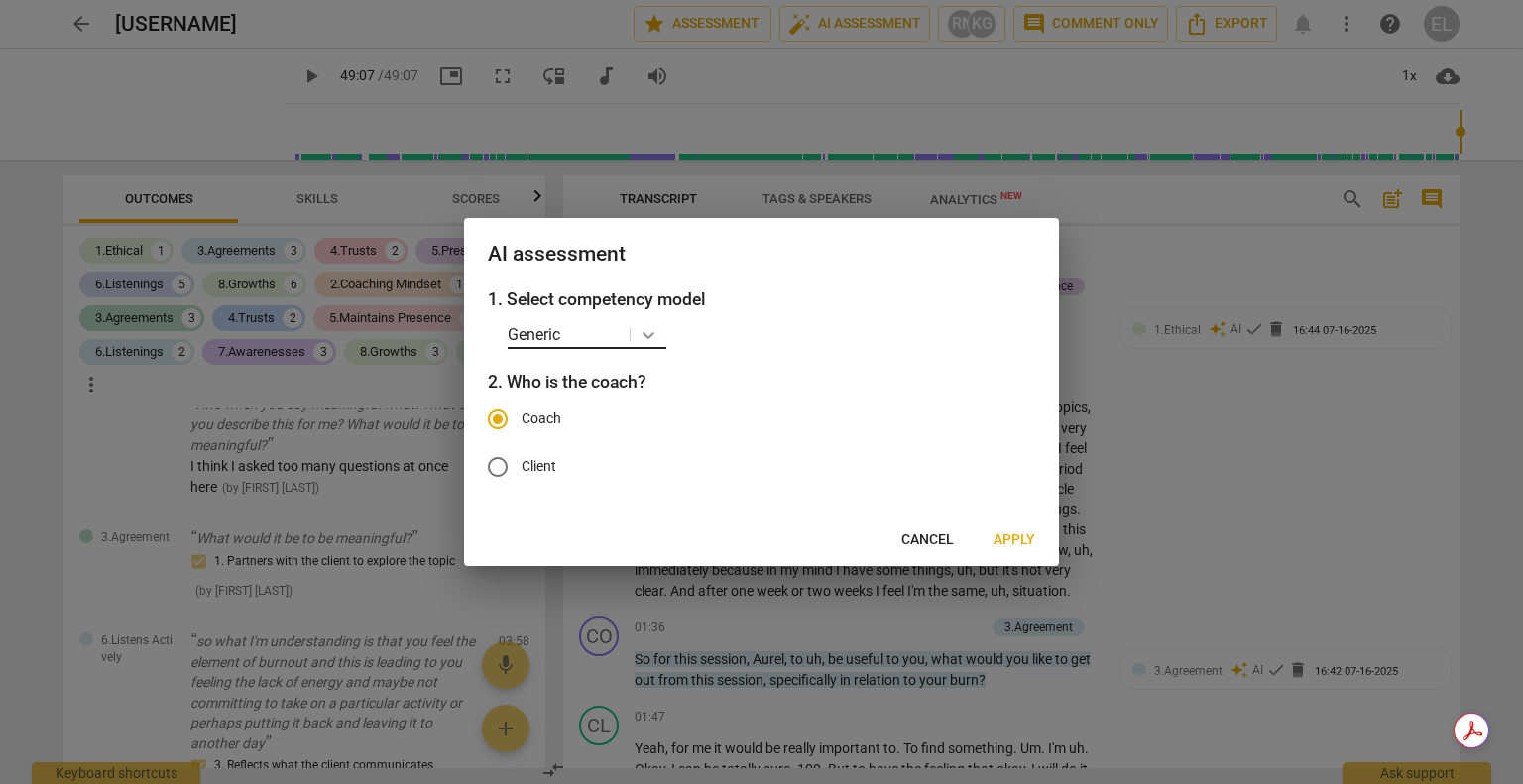 click 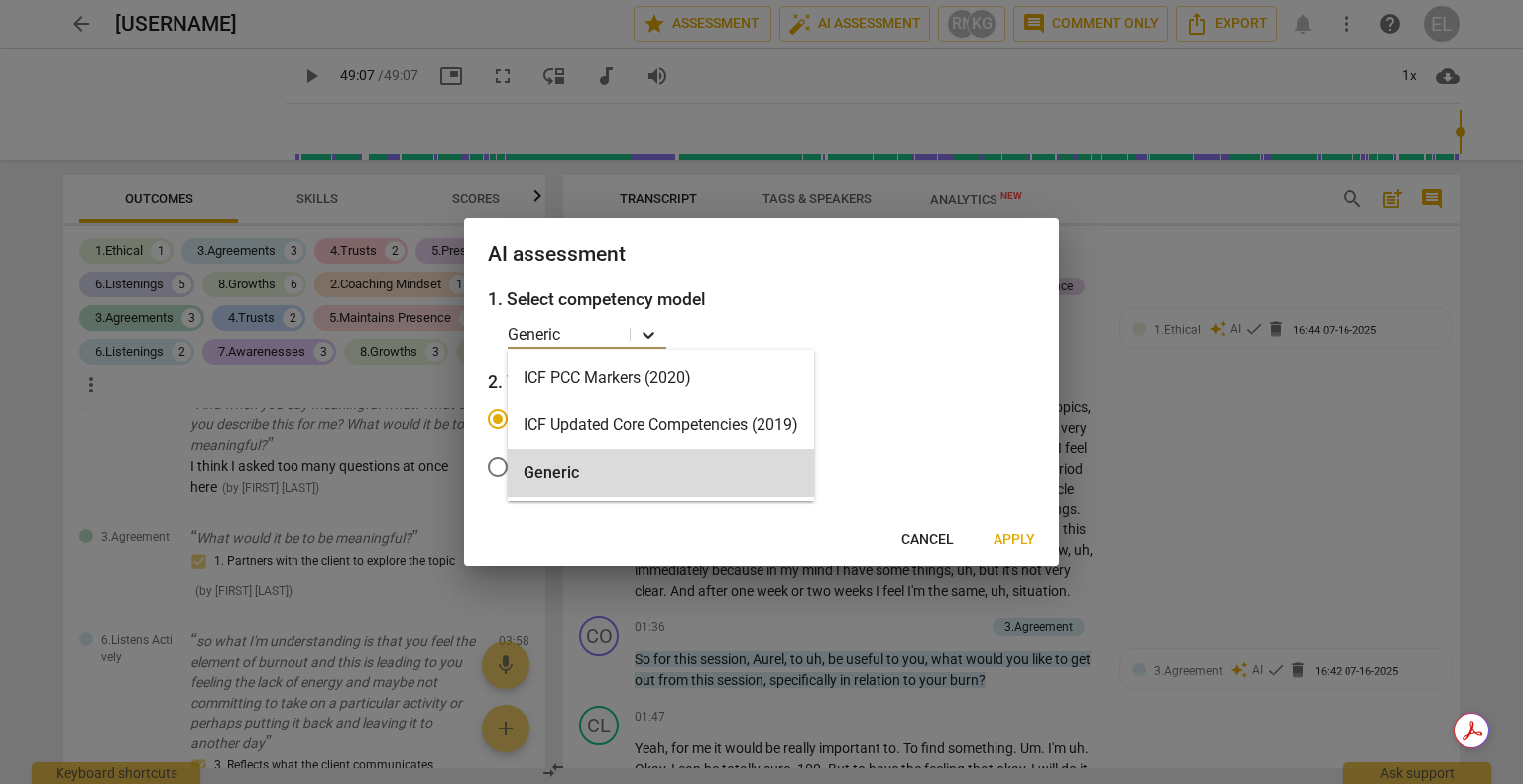 click 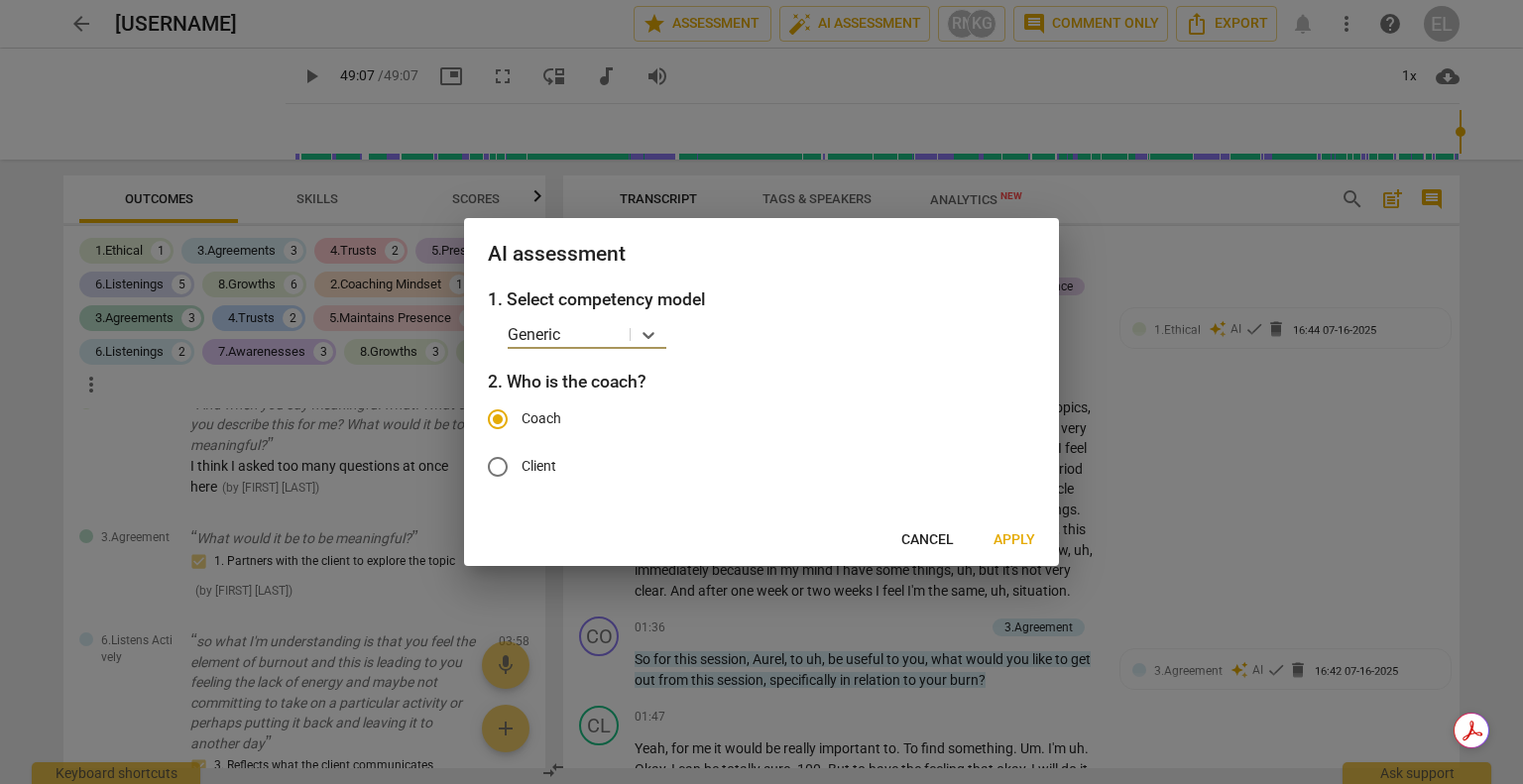 click on "Cancel" at bounding box center (927, 540) 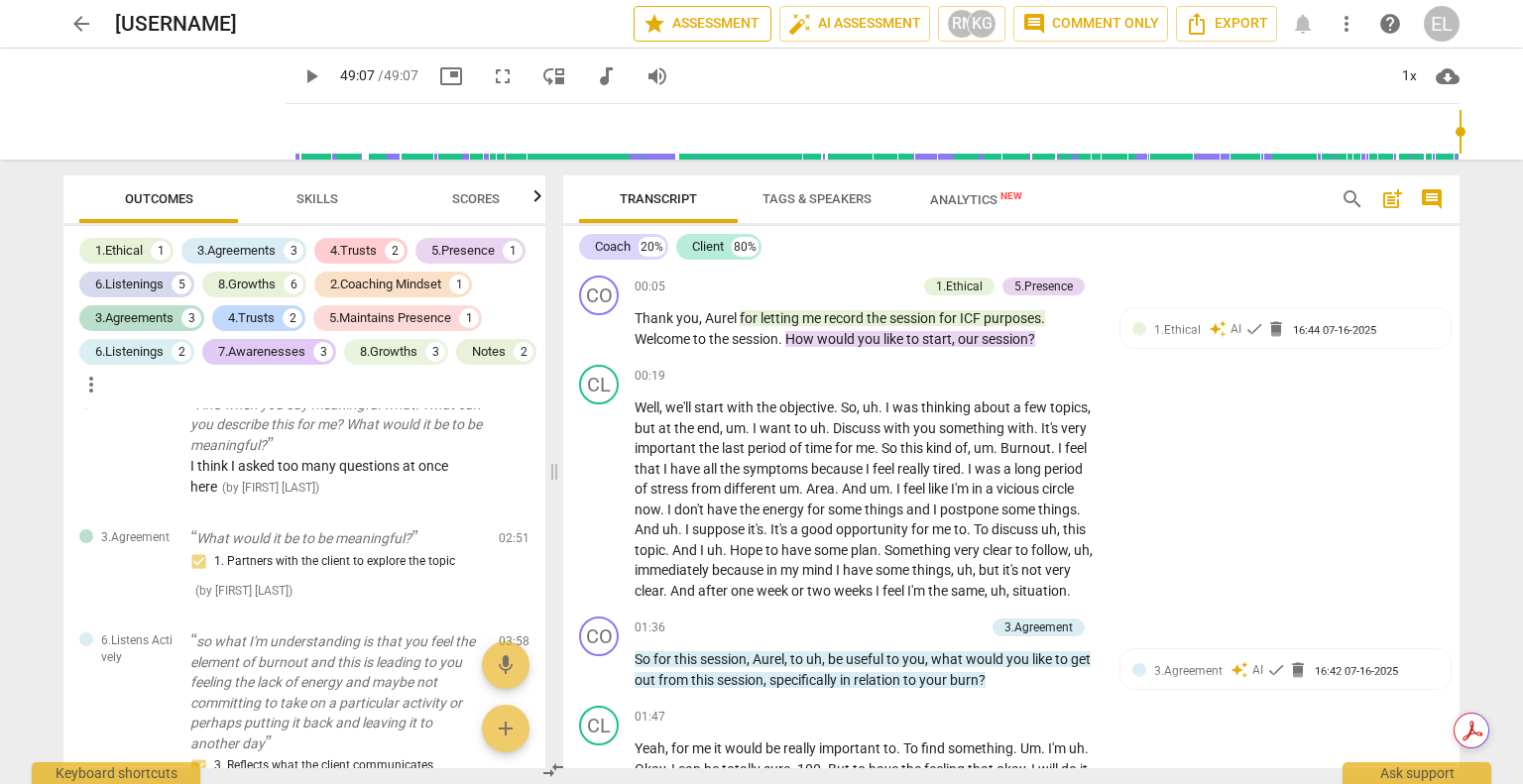 click on "star    Assessment" at bounding box center [702, 24] 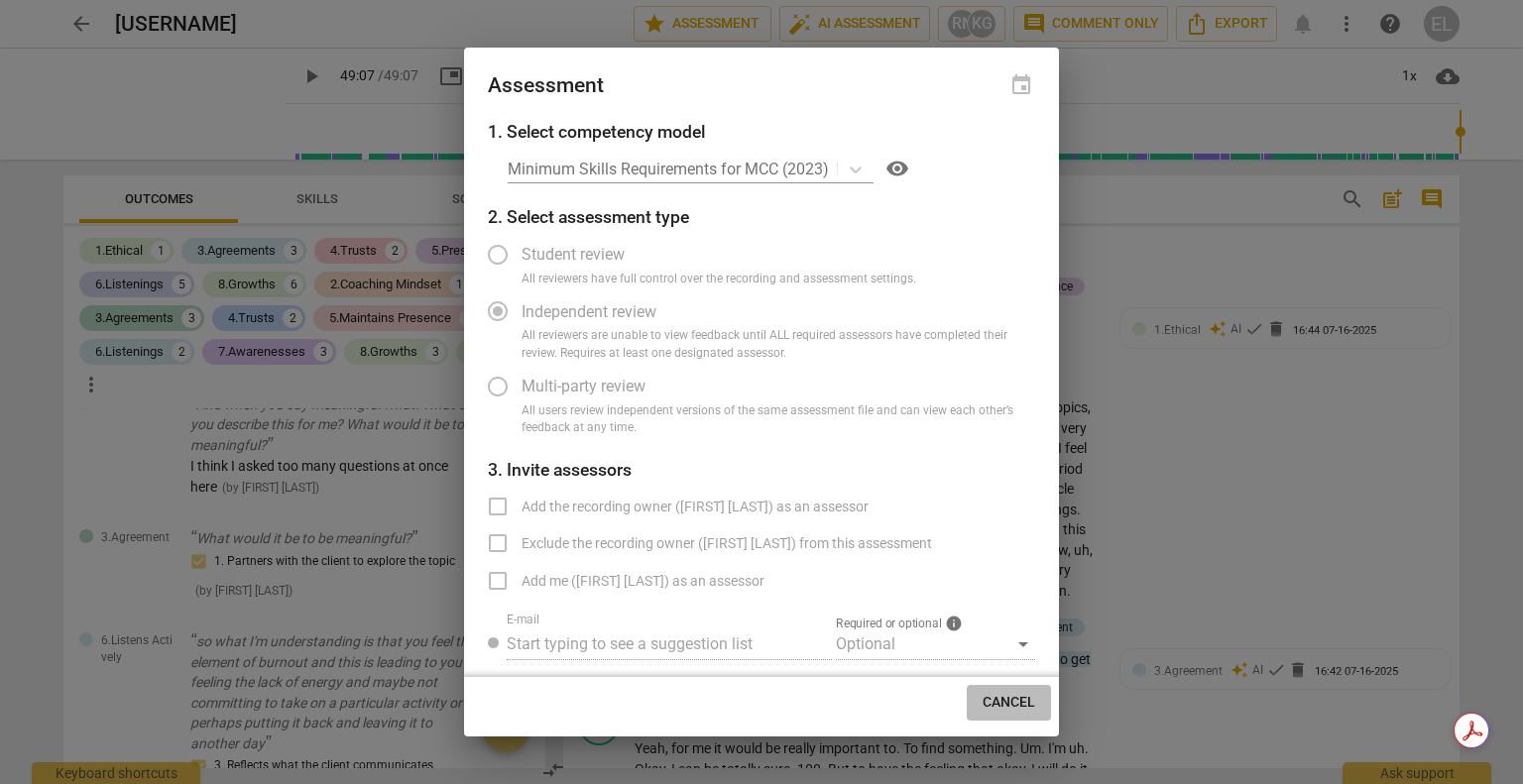 click on "Cancel" at bounding box center (1008, 703) 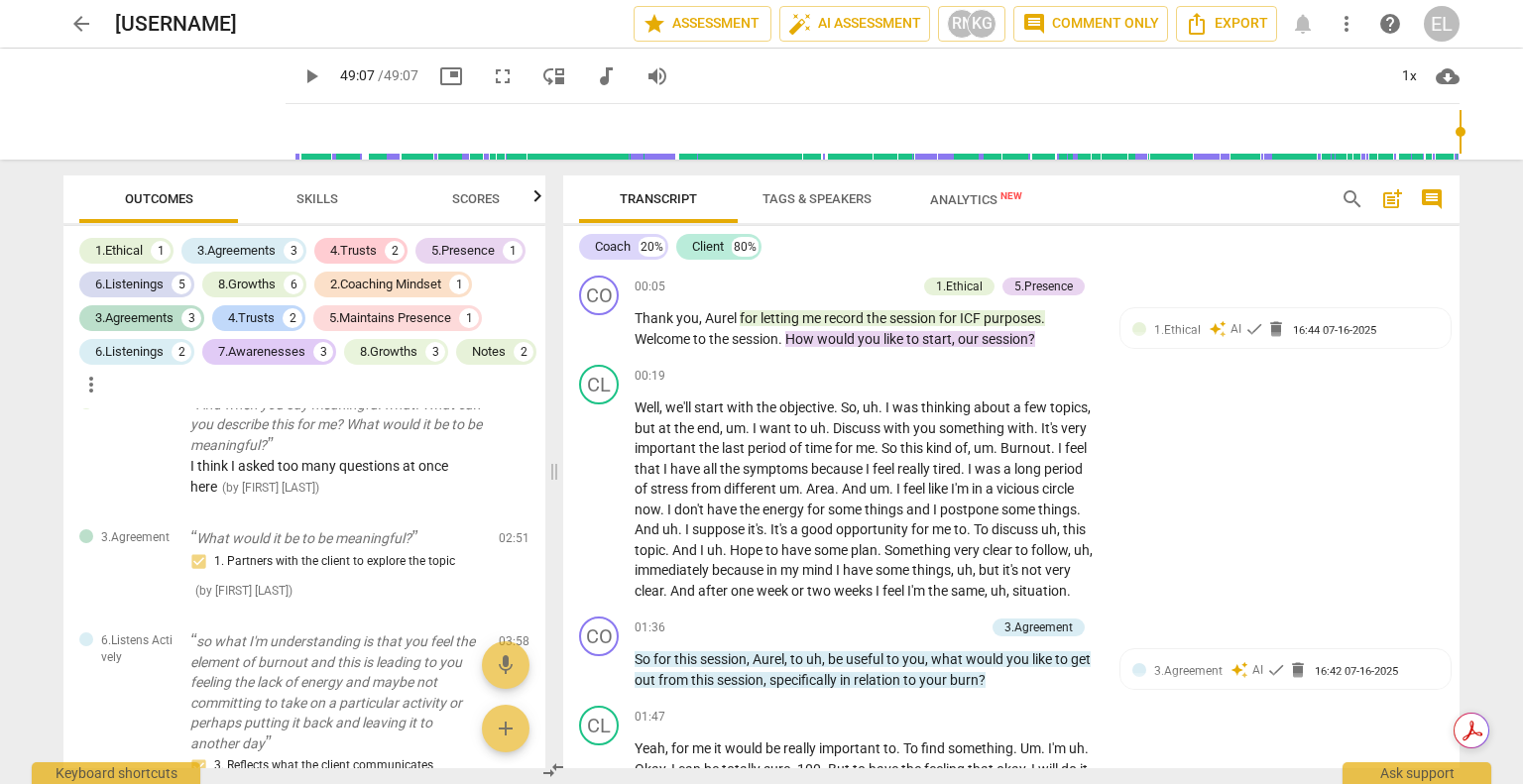 click on "Skills" at bounding box center [317, 198] 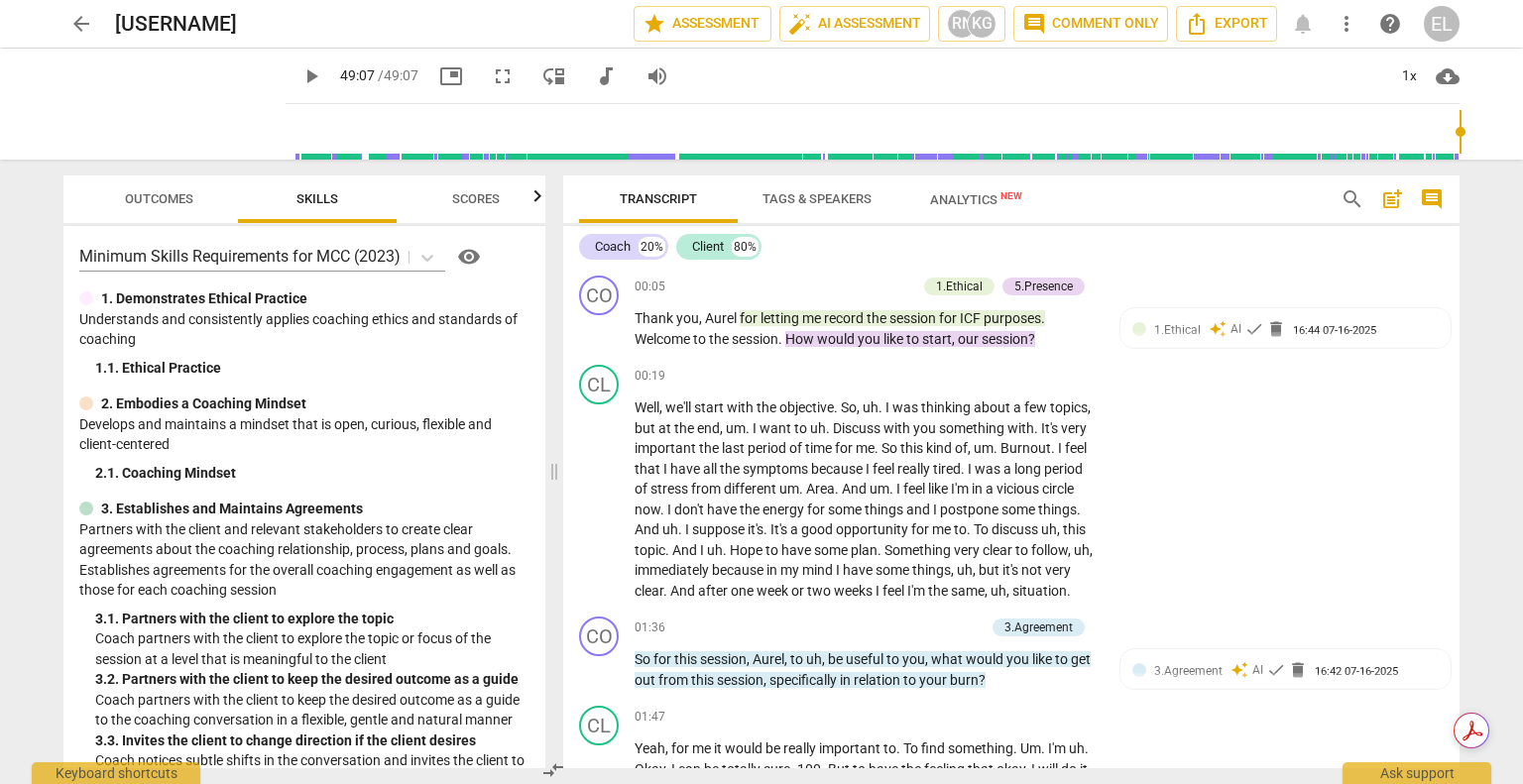scroll, scrollTop: 0, scrollLeft: 0, axis: both 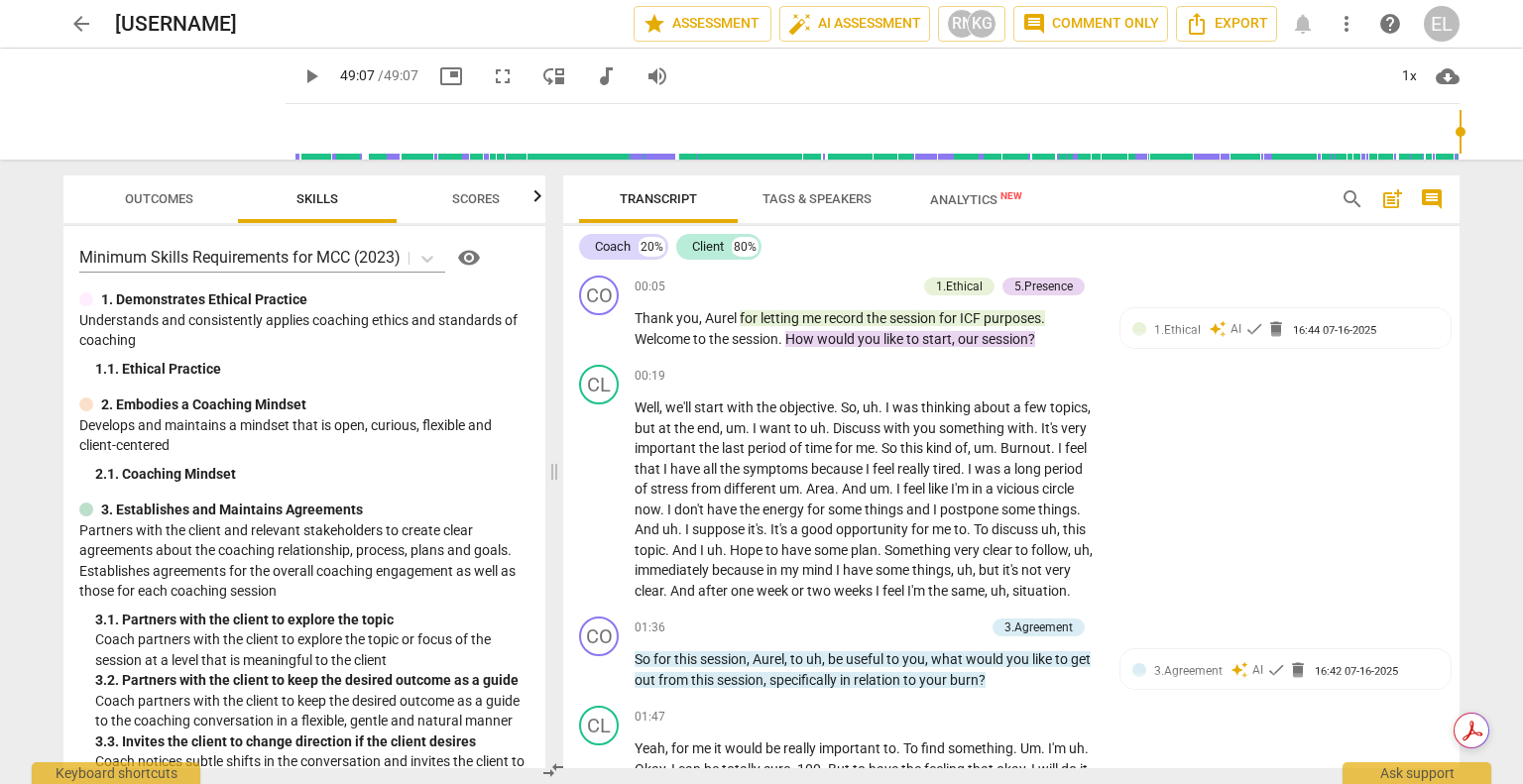 click on "visibility" at bounding box center (469, 258) 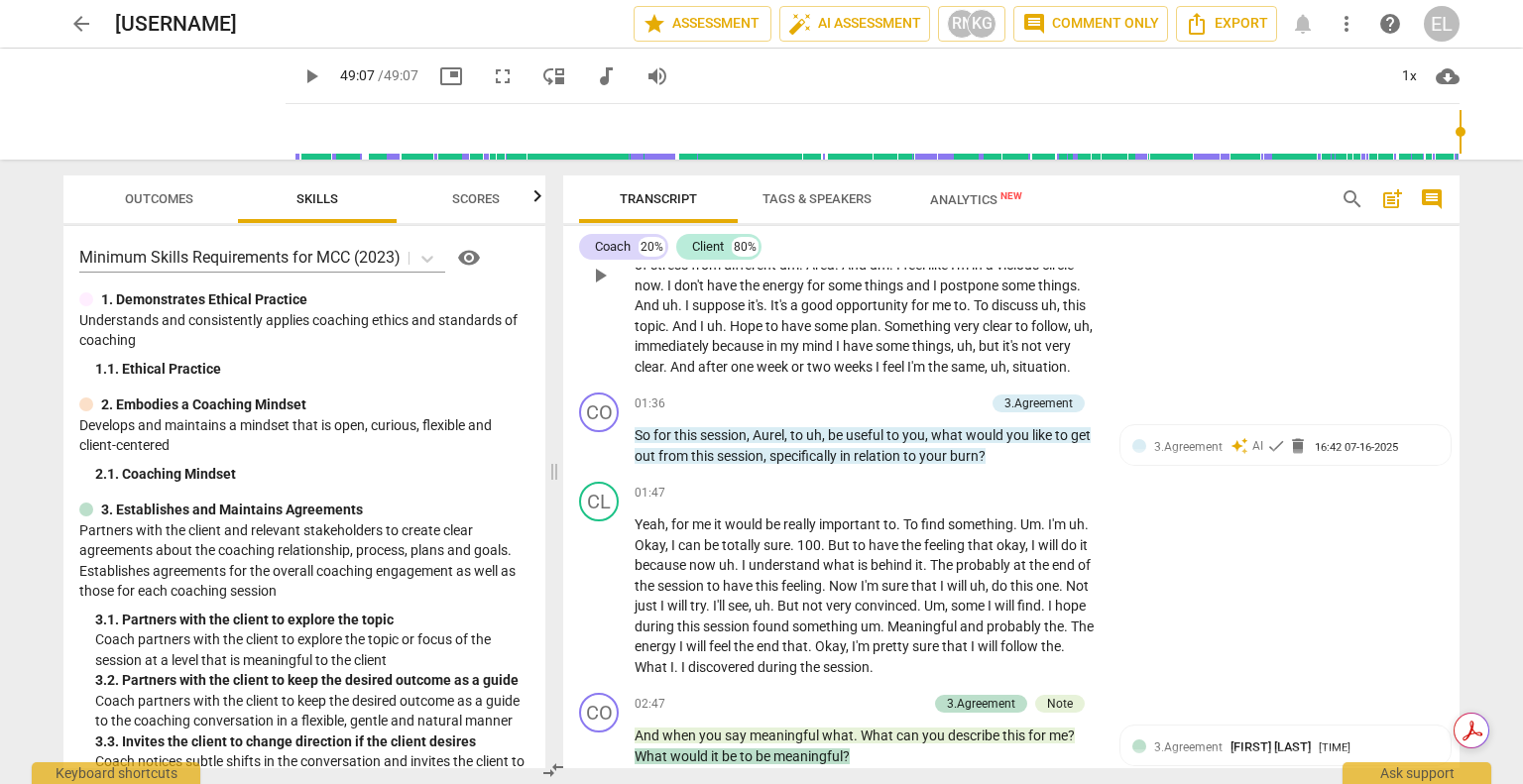 scroll, scrollTop: 0, scrollLeft: 0, axis: both 